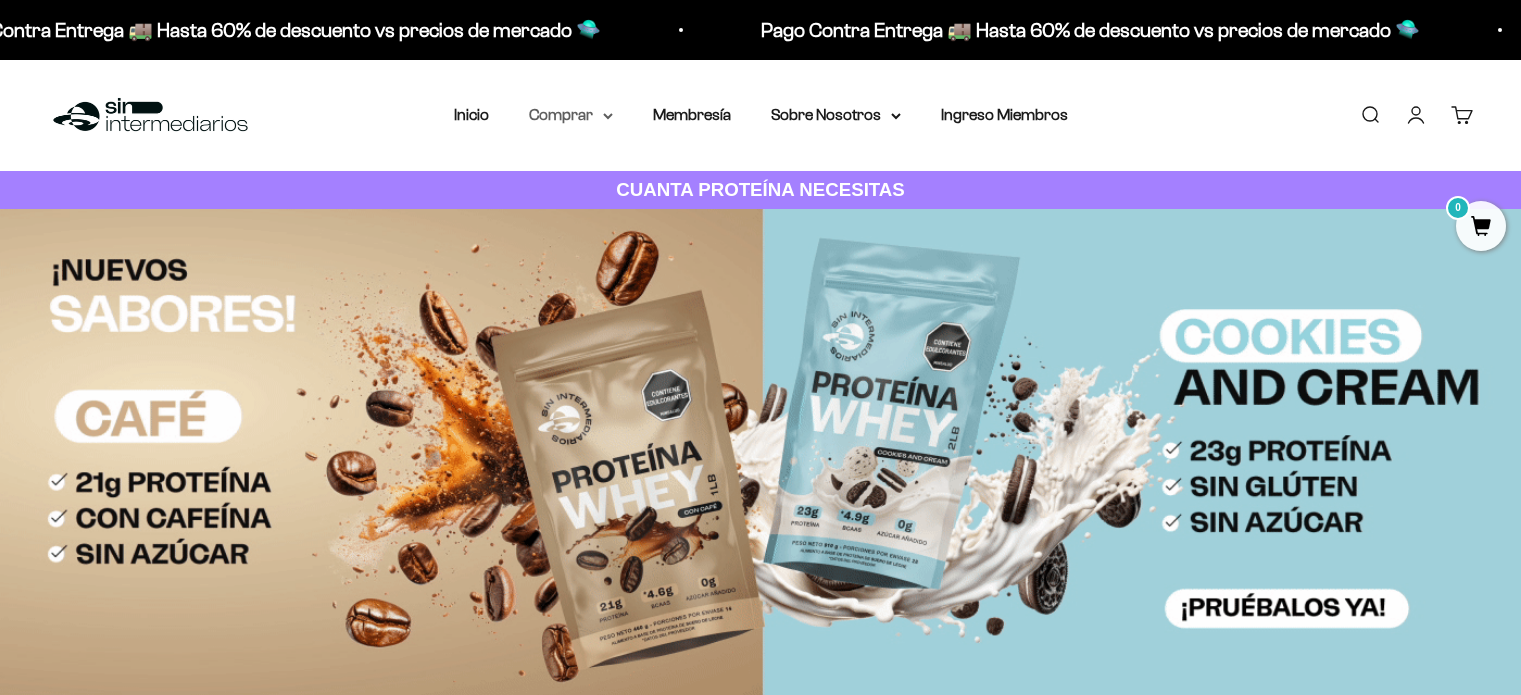 scroll, scrollTop: 0, scrollLeft: 0, axis: both 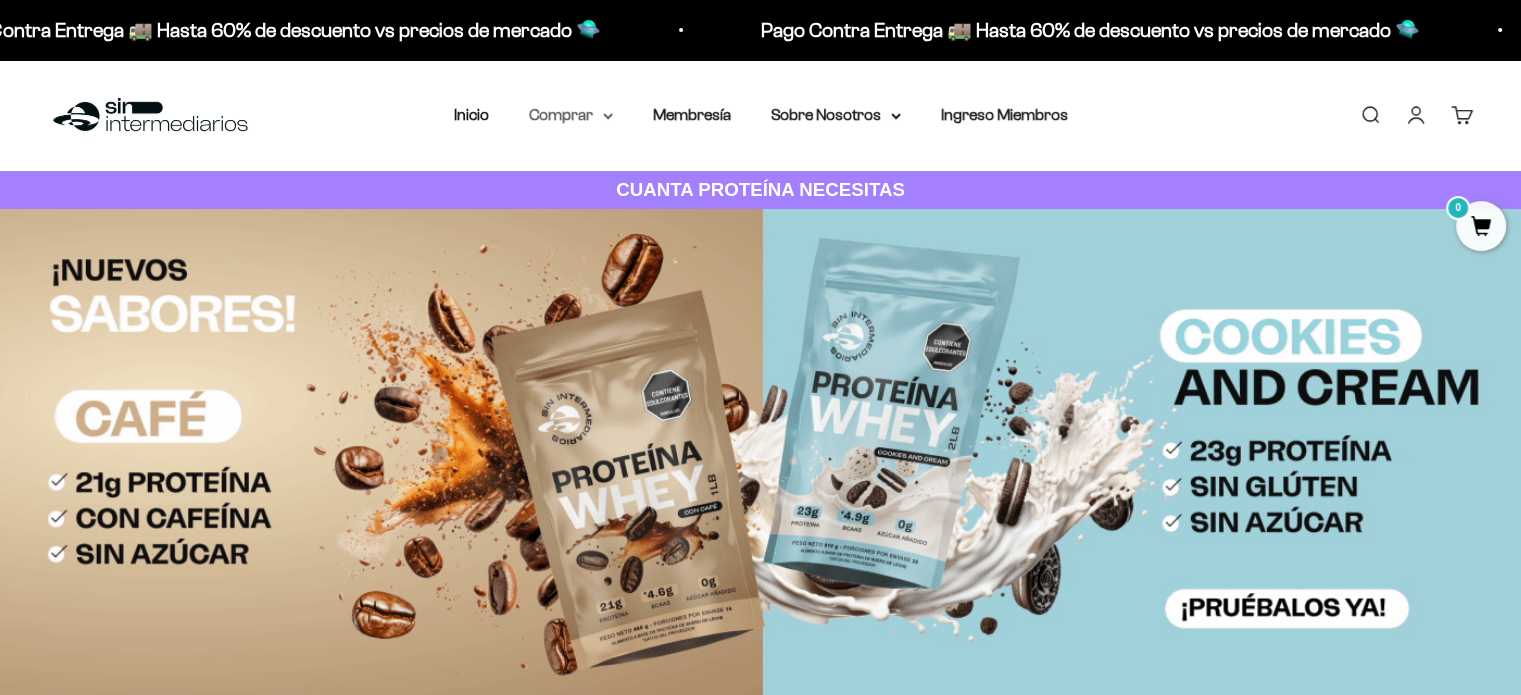 click on "Comprar" at bounding box center [571, 115] 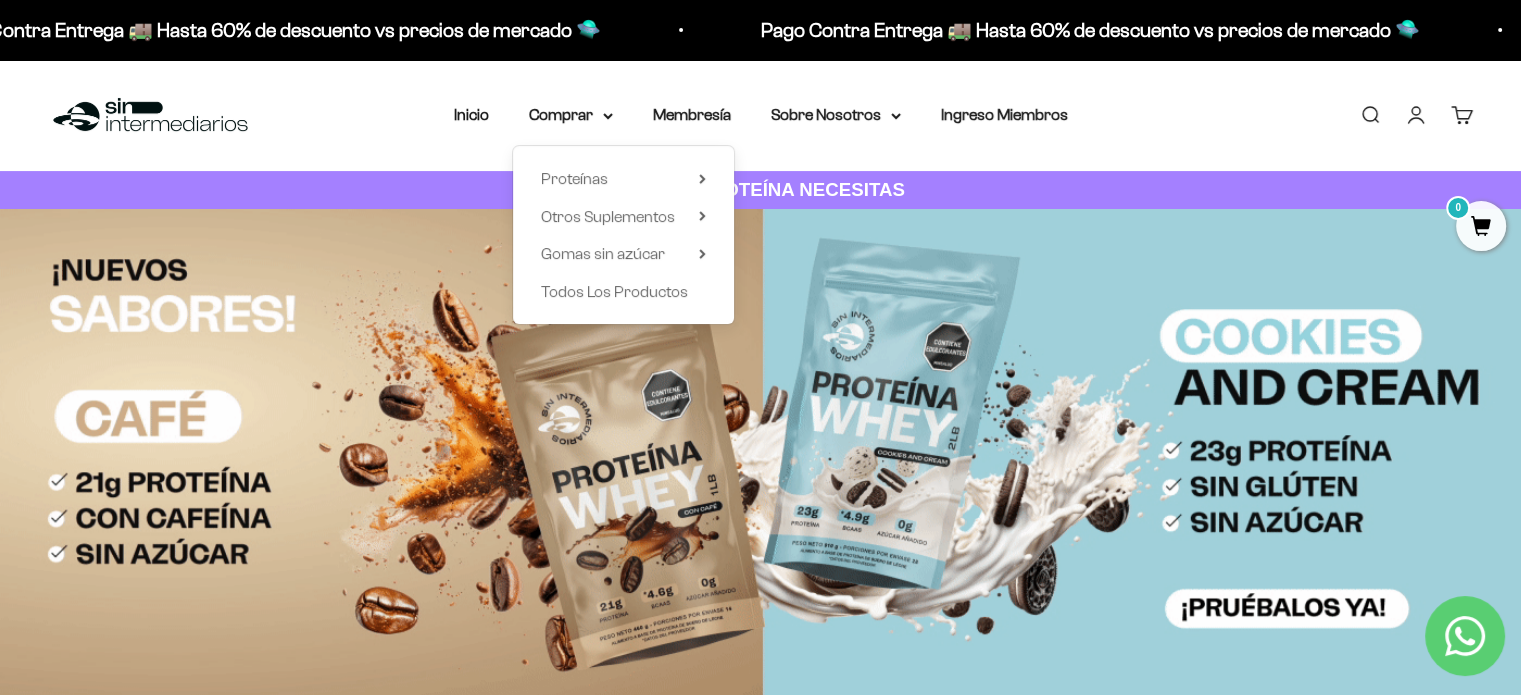 click on "Proteínas
Ver Todos
Whey
Iso
Vegan
Shaker" at bounding box center [623, 235] 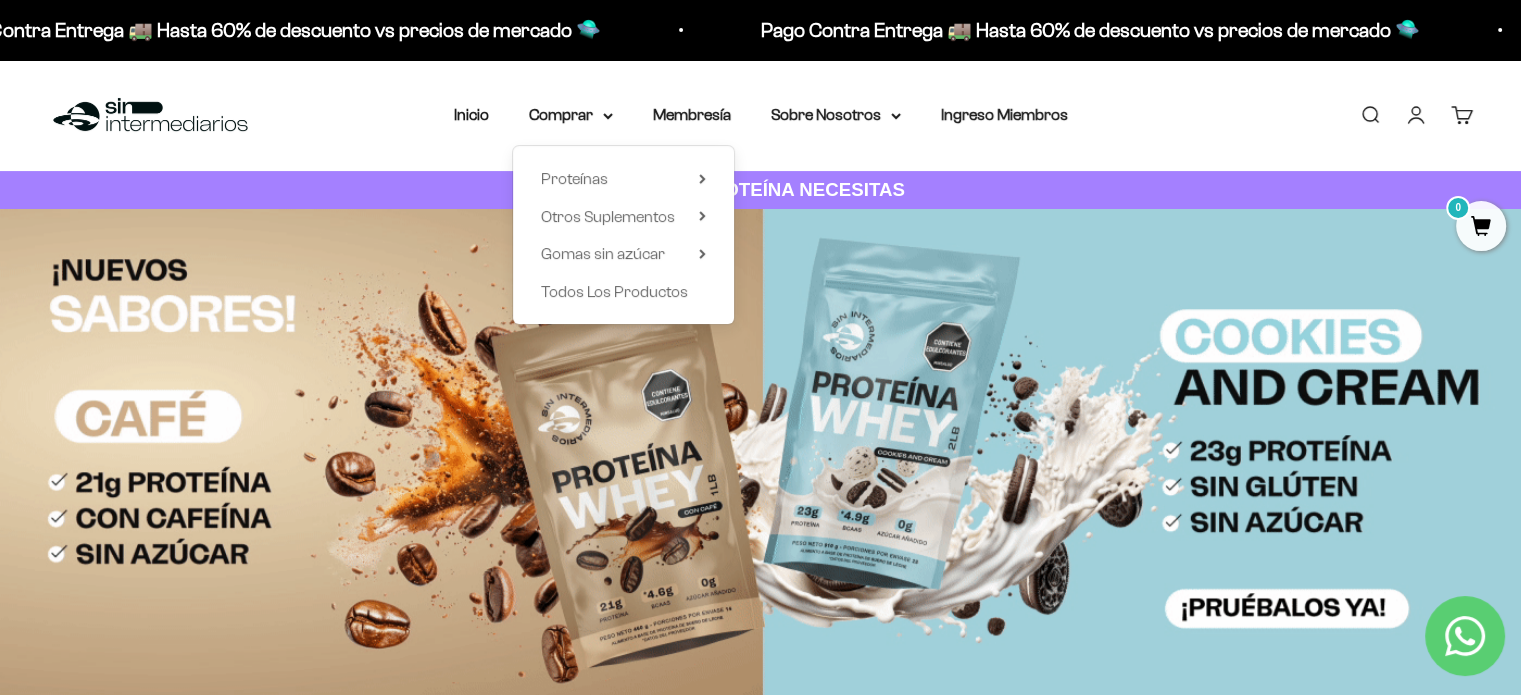 click on "Proteínas
Ver Todos
Whey
Iso
Vegan
Shaker" at bounding box center (623, 235) 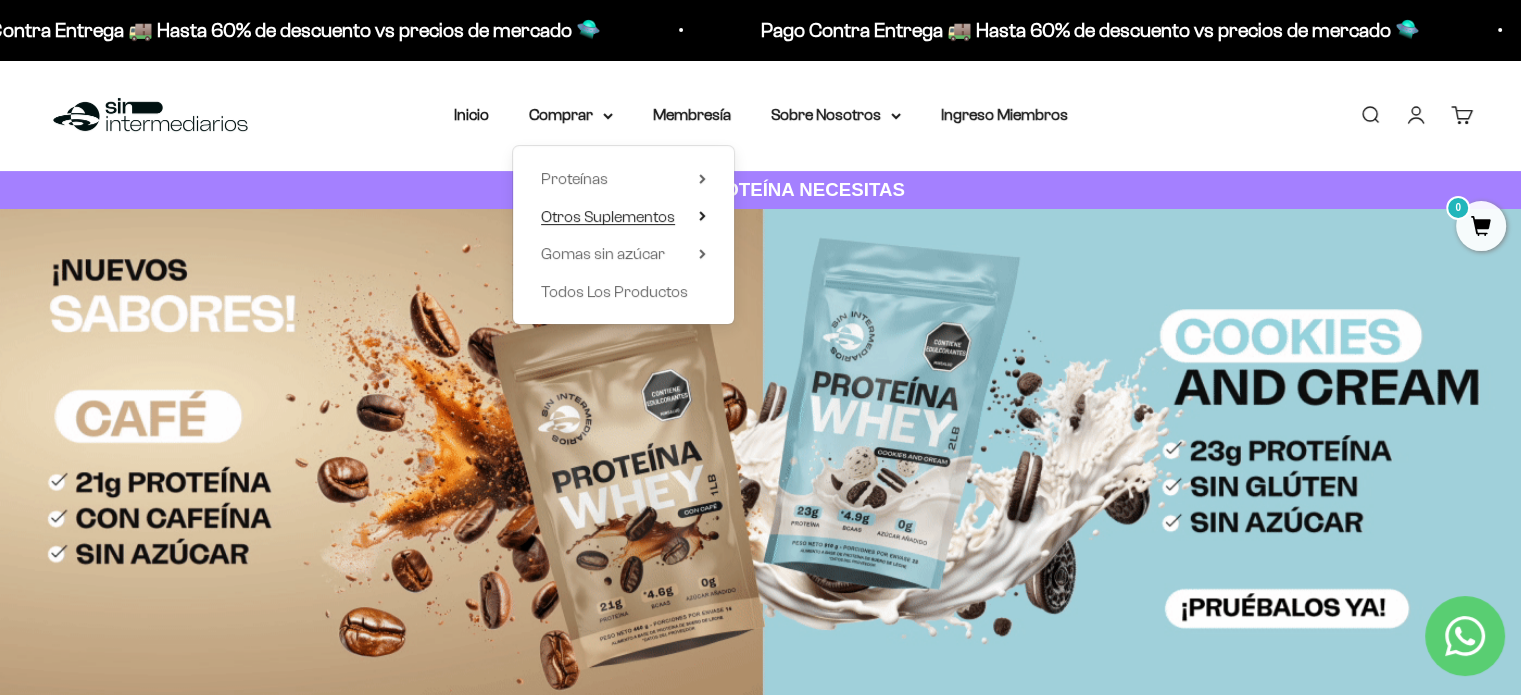 click 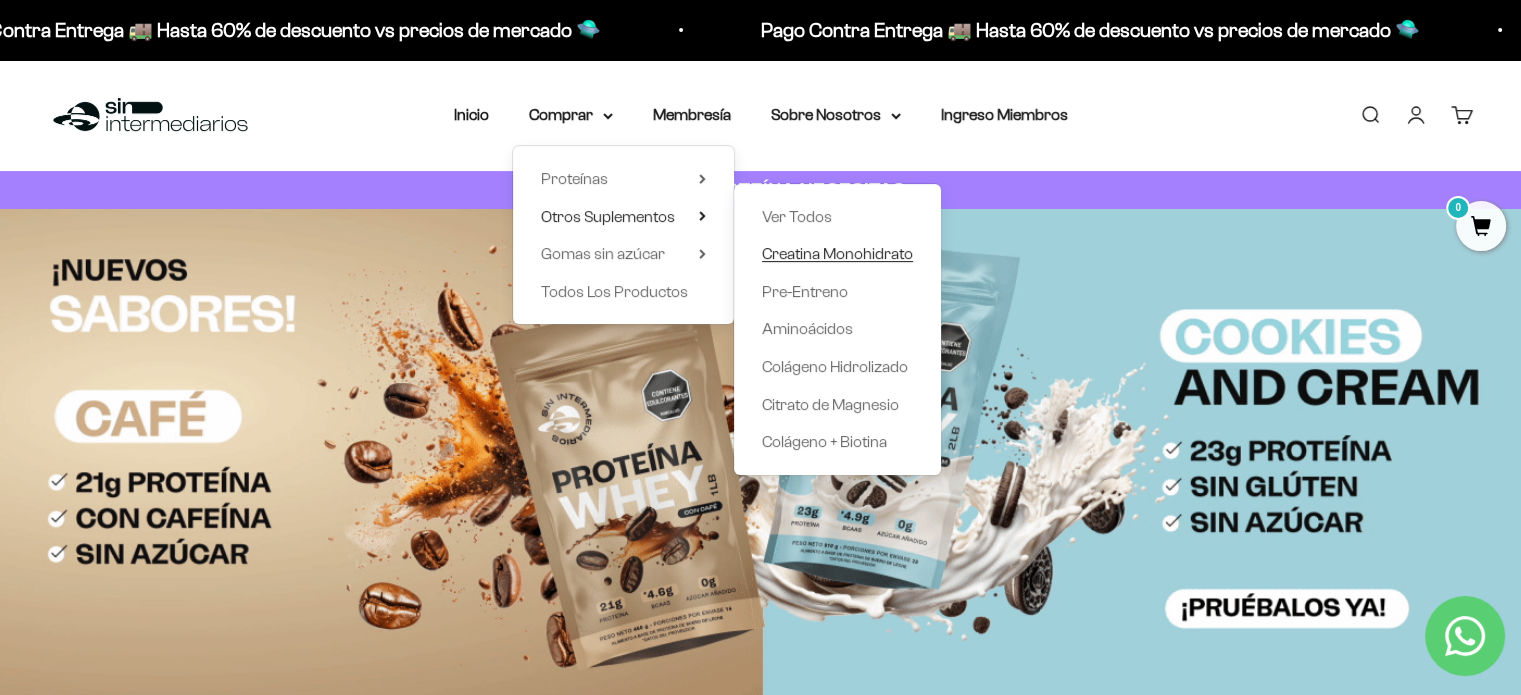 click on "Creatina Monohidrato" at bounding box center (837, 253) 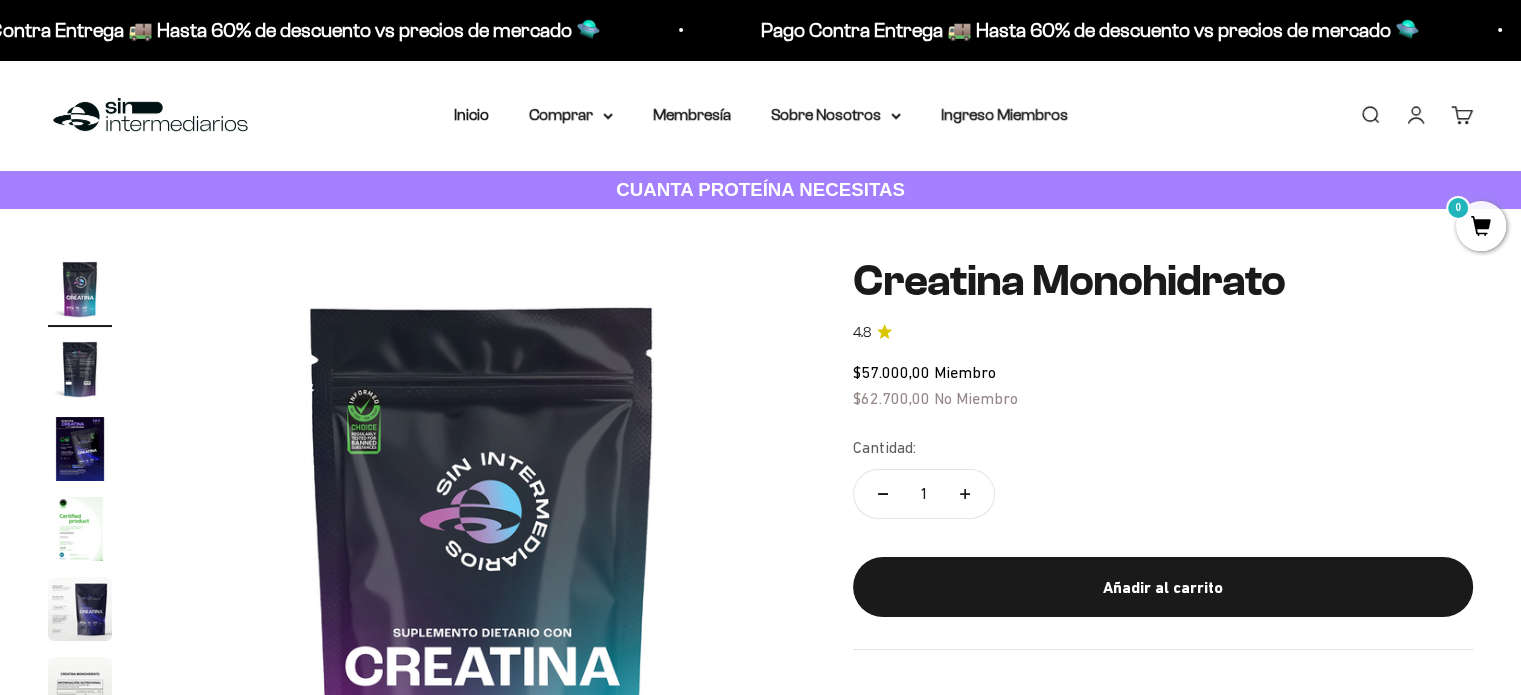scroll, scrollTop: 166, scrollLeft: 0, axis: vertical 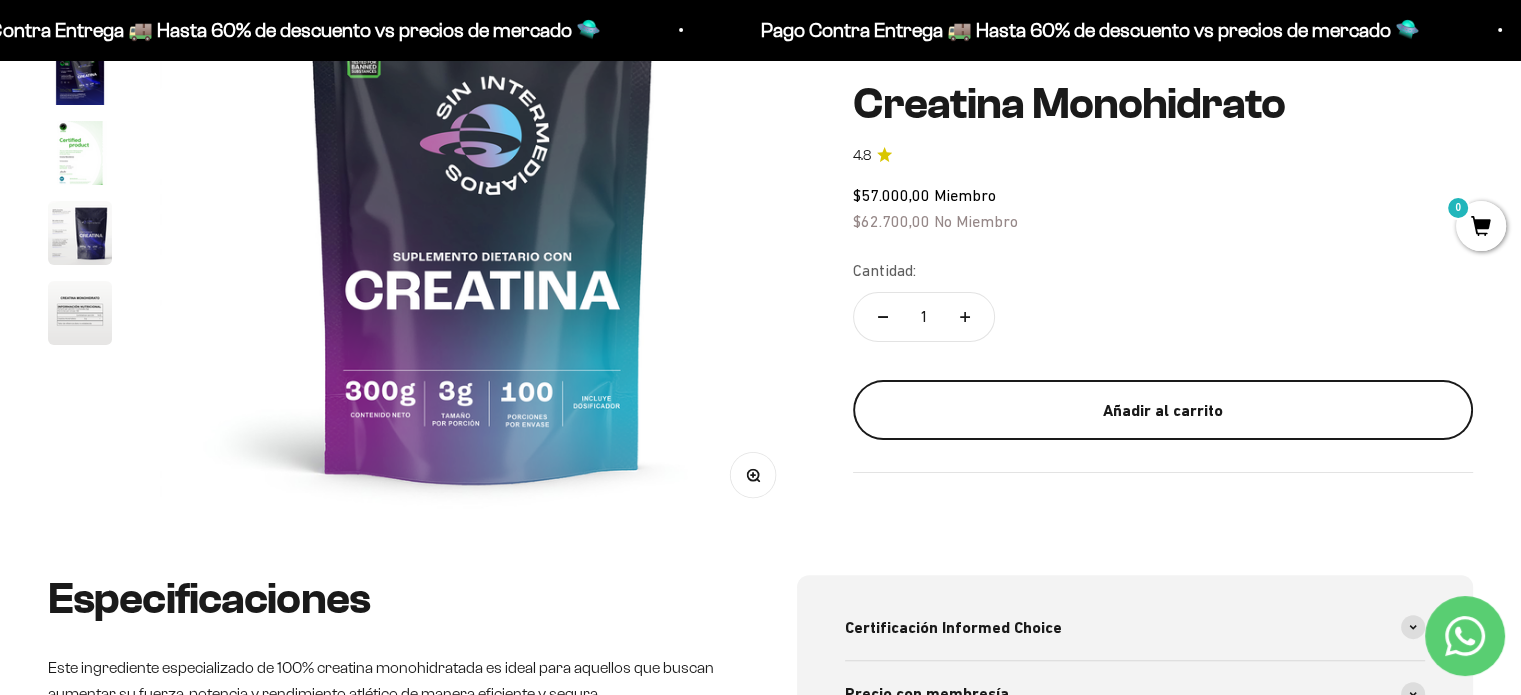 click on "Añadir al carrito" at bounding box center (1163, 410) 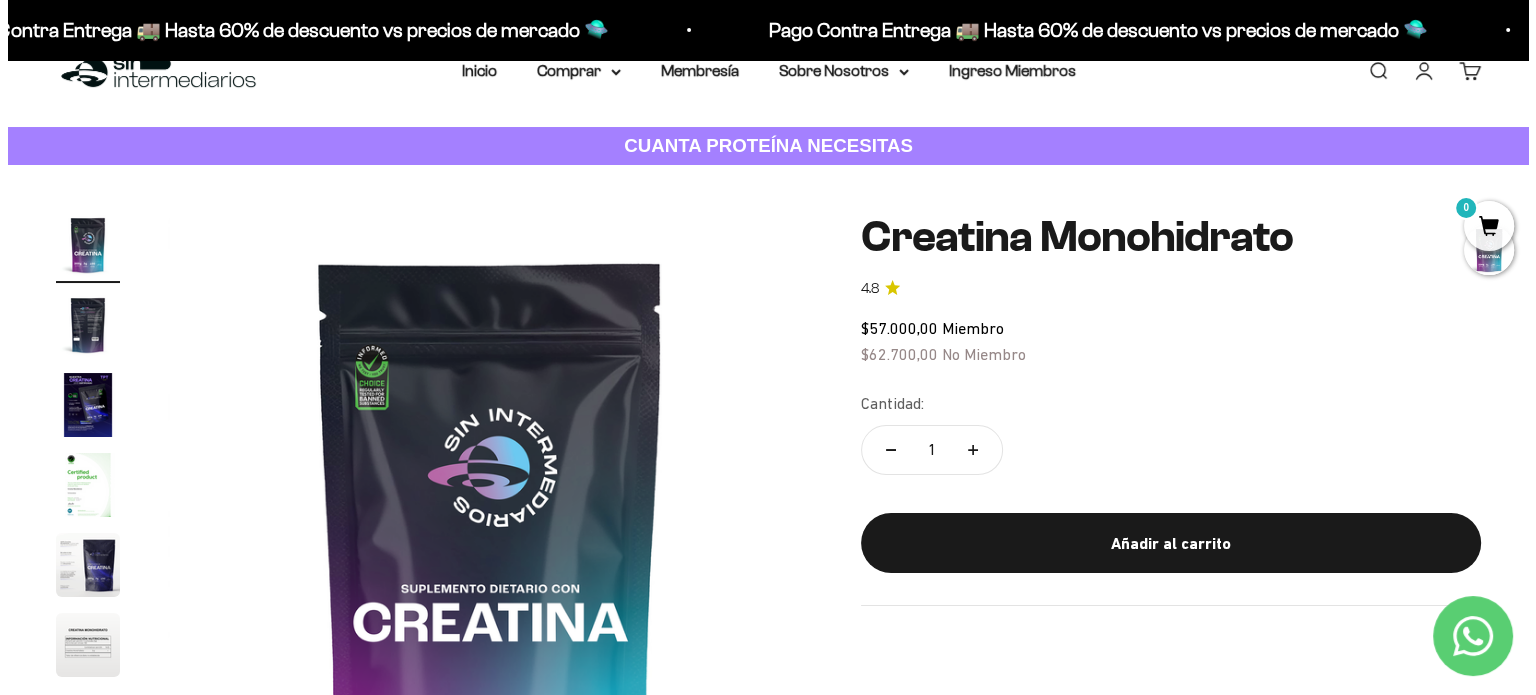 scroll, scrollTop: 43, scrollLeft: 0, axis: vertical 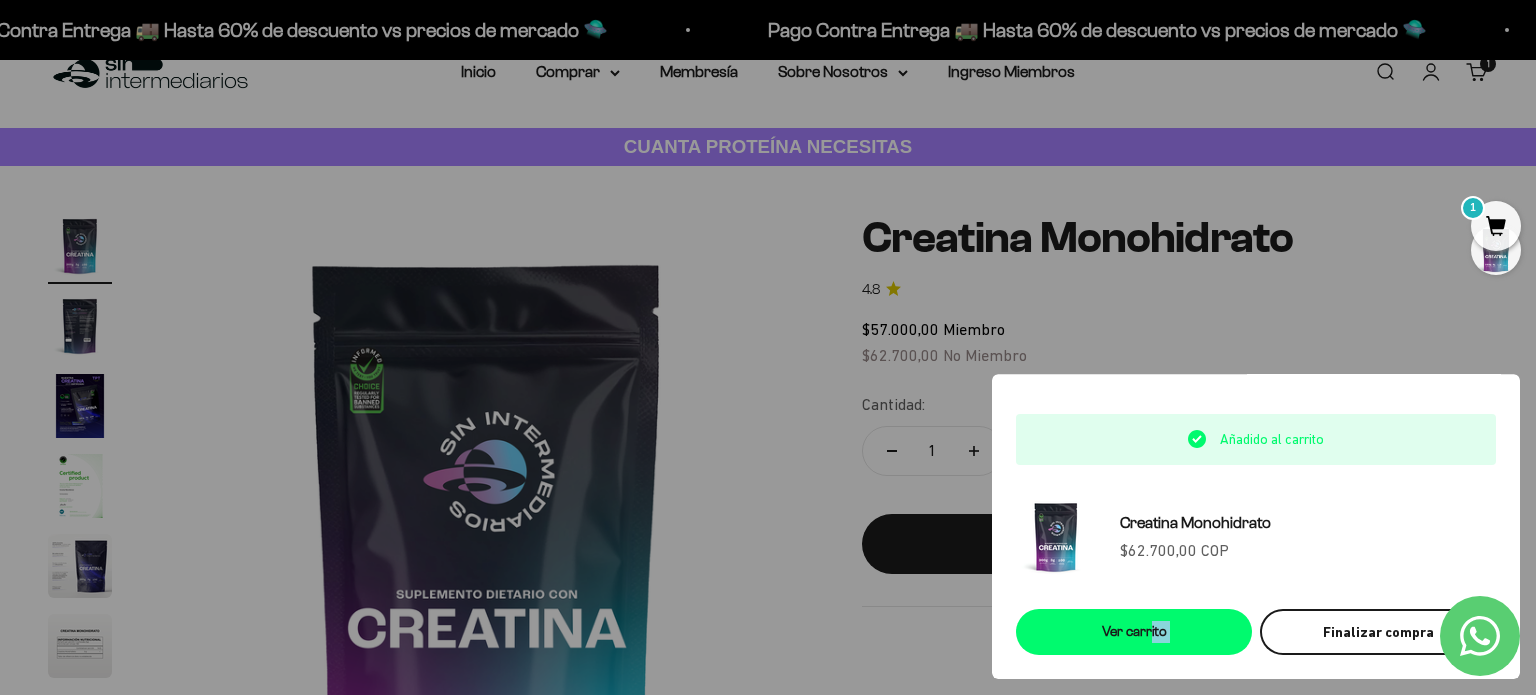 drag, startPoint x: 1152, startPoint y: 607, endPoint x: 1315, endPoint y: 625, distance: 163.99086 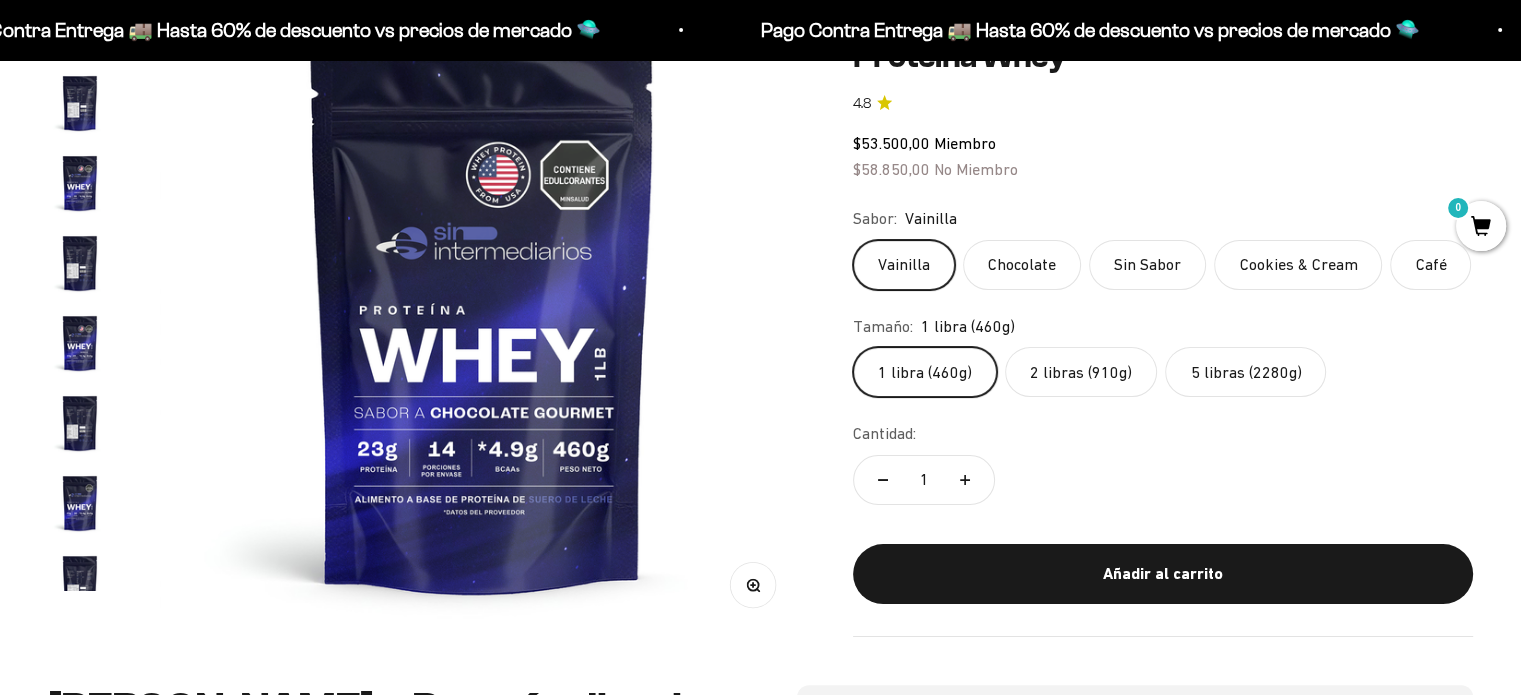 scroll, scrollTop: 266, scrollLeft: 0, axis: vertical 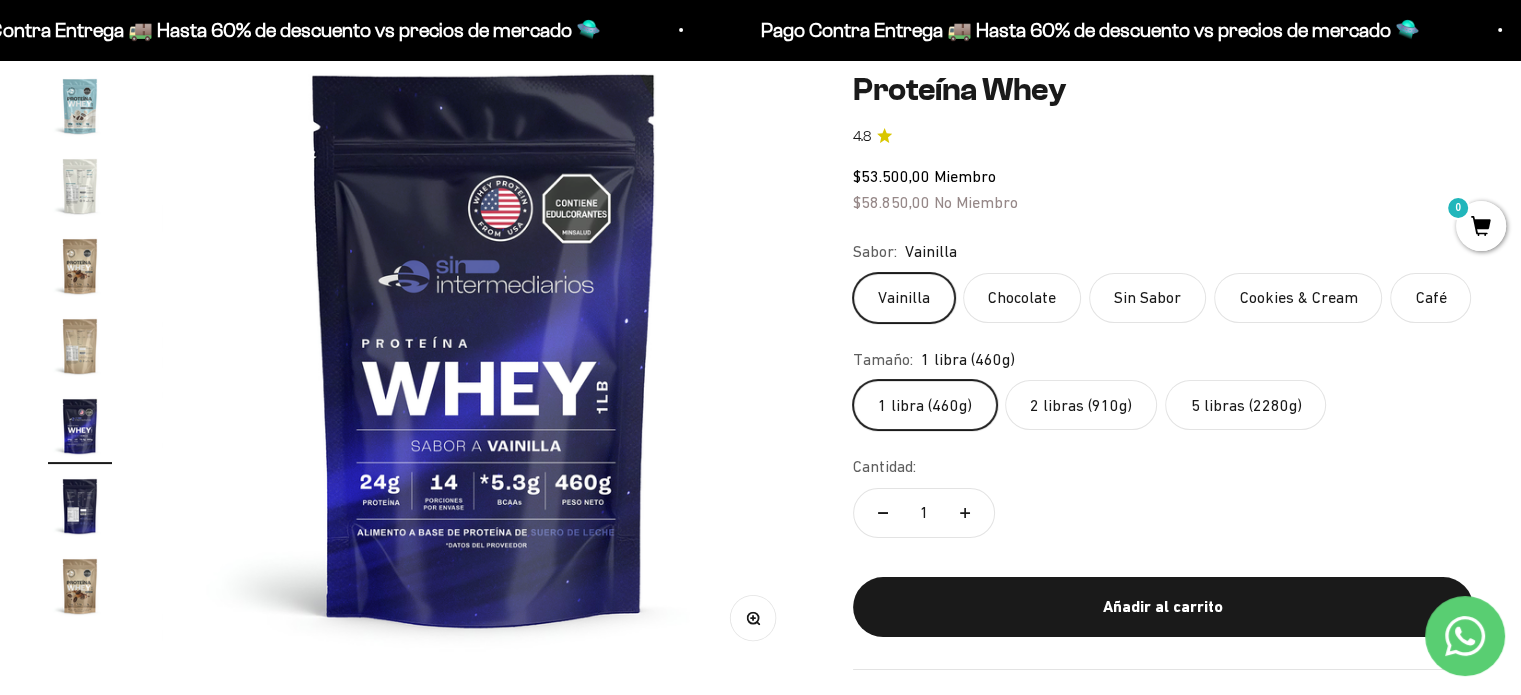 click at bounding box center [80, 506] 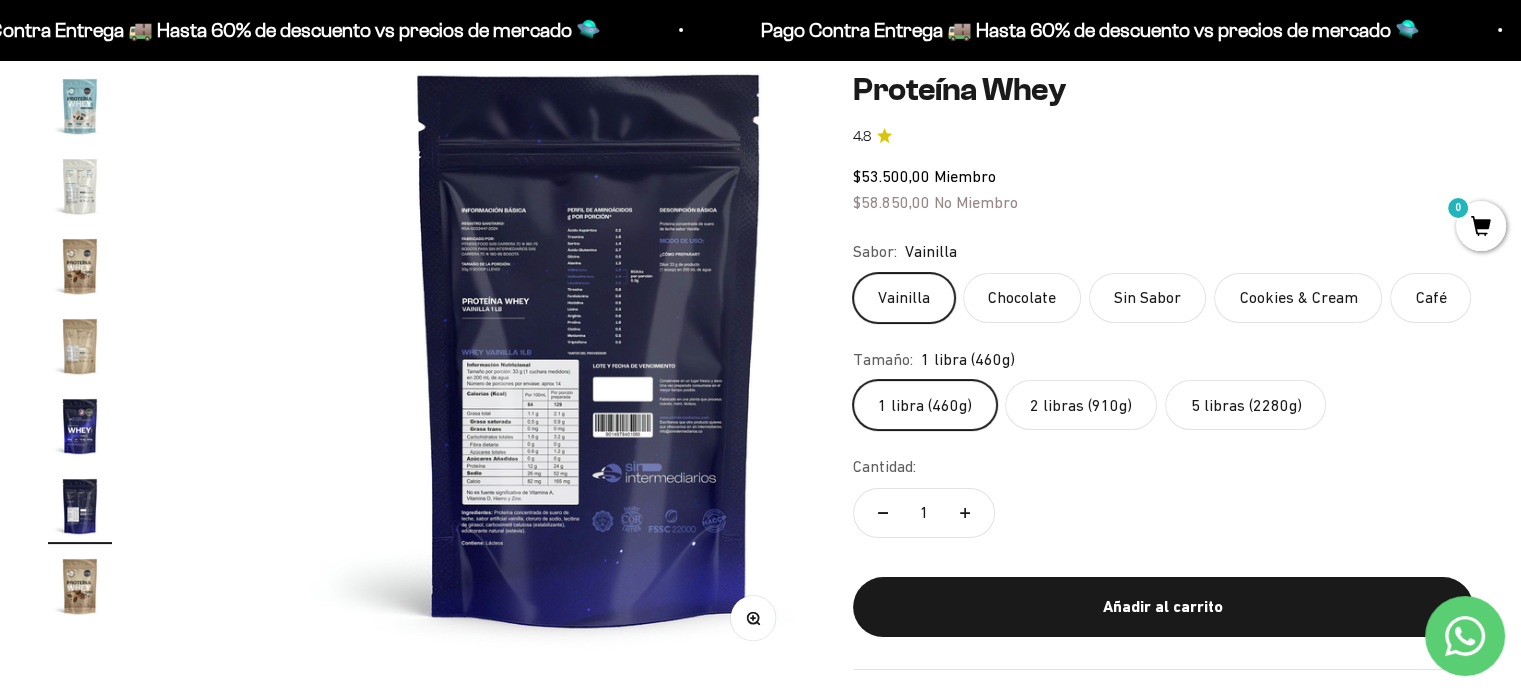scroll, scrollTop: 0, scrollLeft: 11376, axis: horizontal 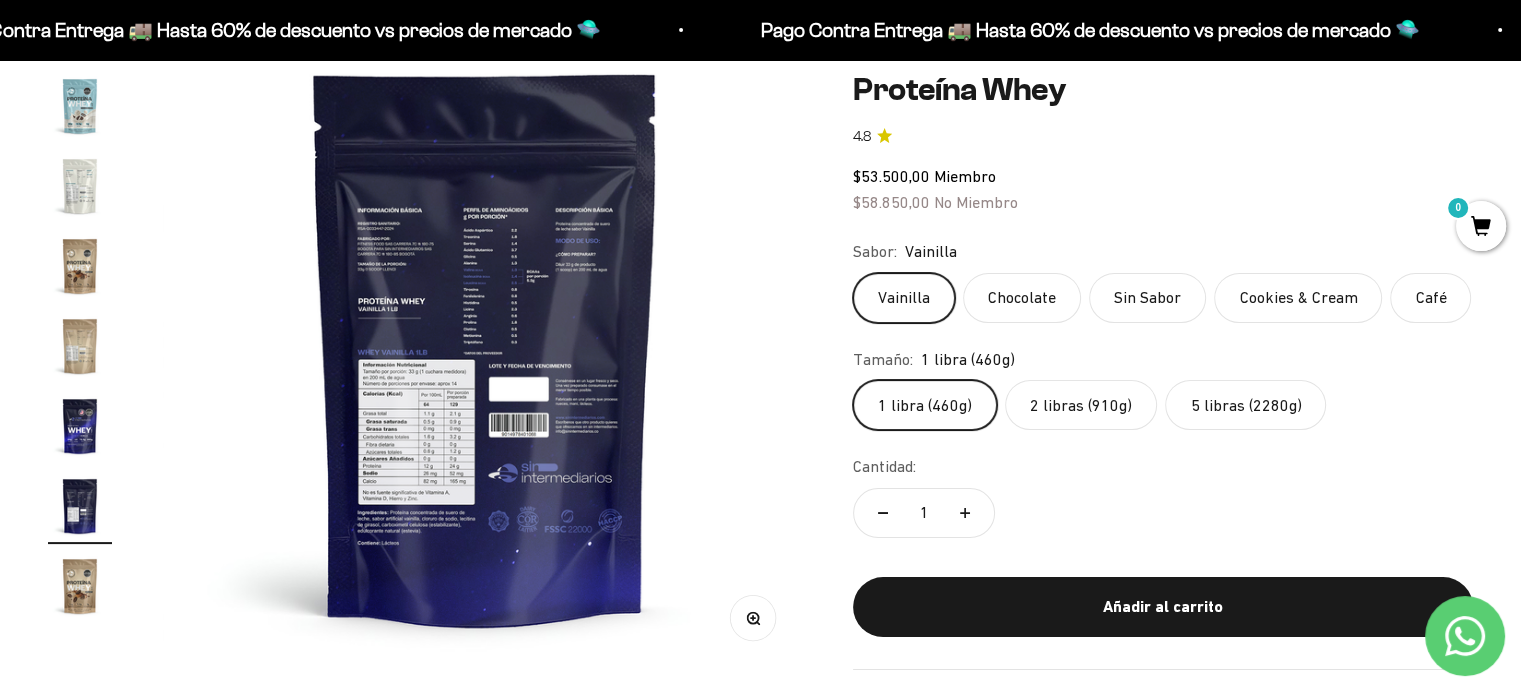 click at bounding box center [485, 346] 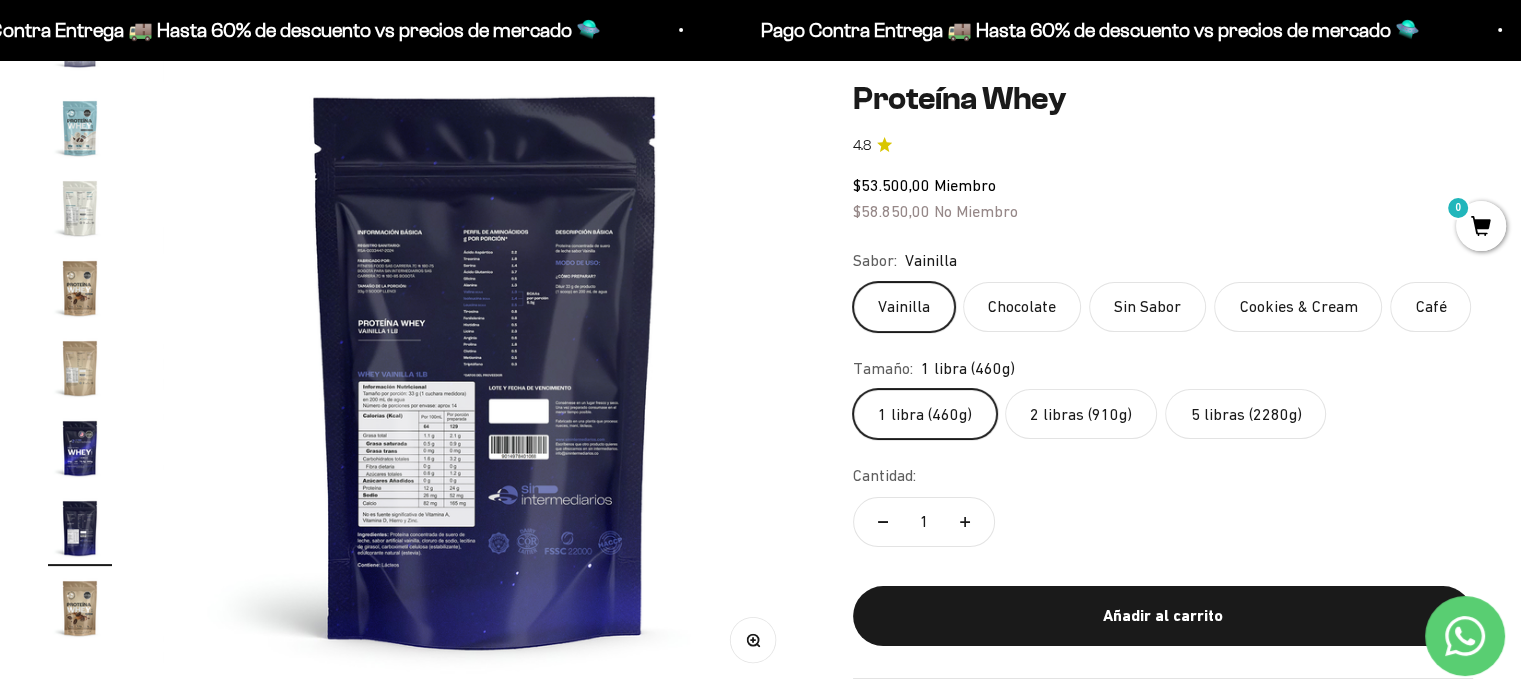 scroll, scrollTop: 0, scrollLeft: 11483, axis: horizontal 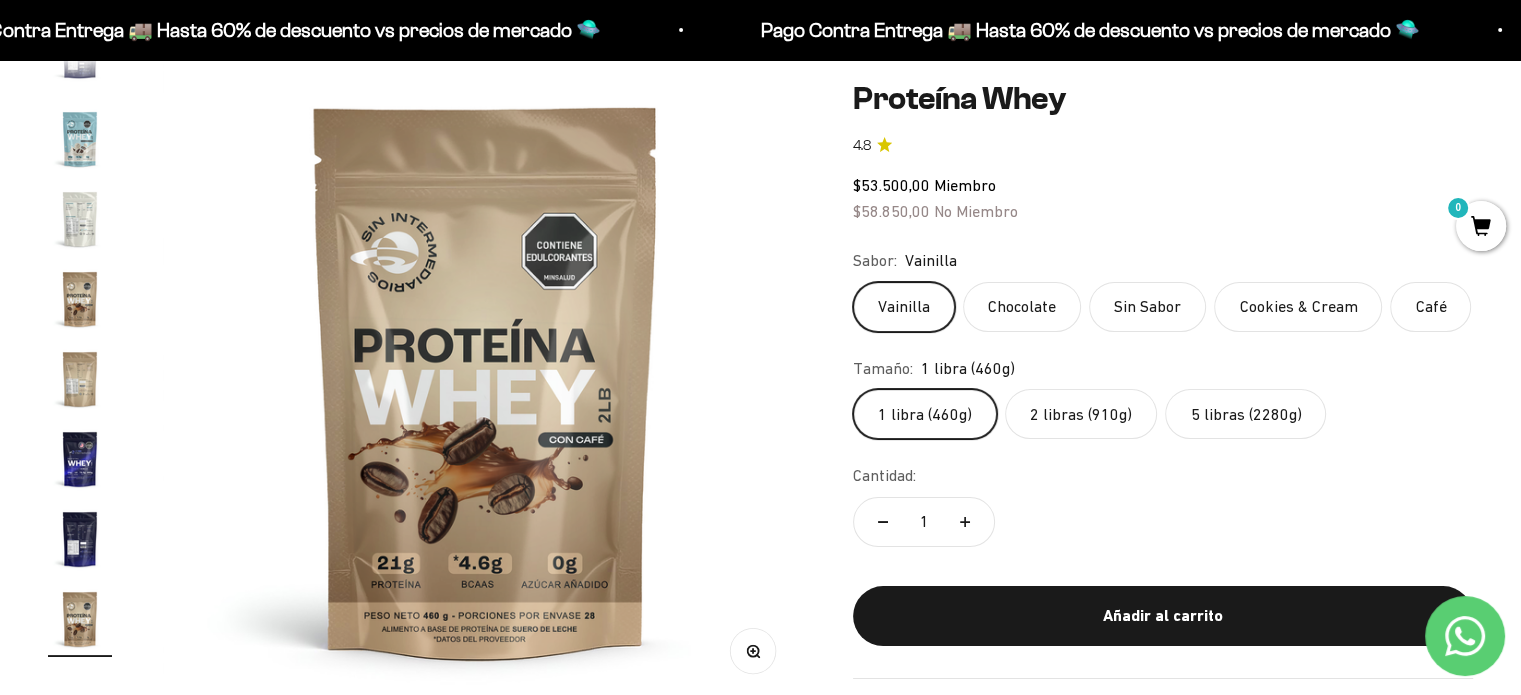 click at bounding box center (80, 459) 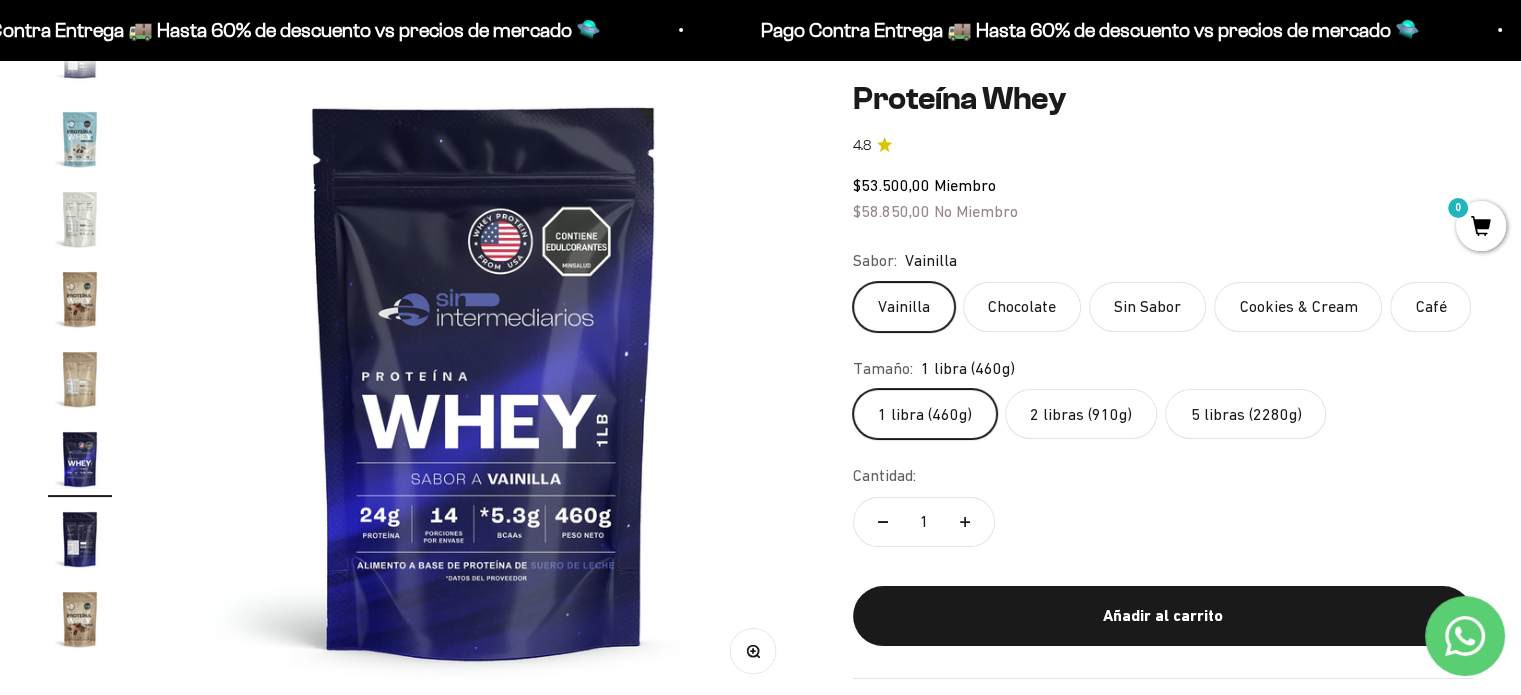 click at bounding box center (80, 539) 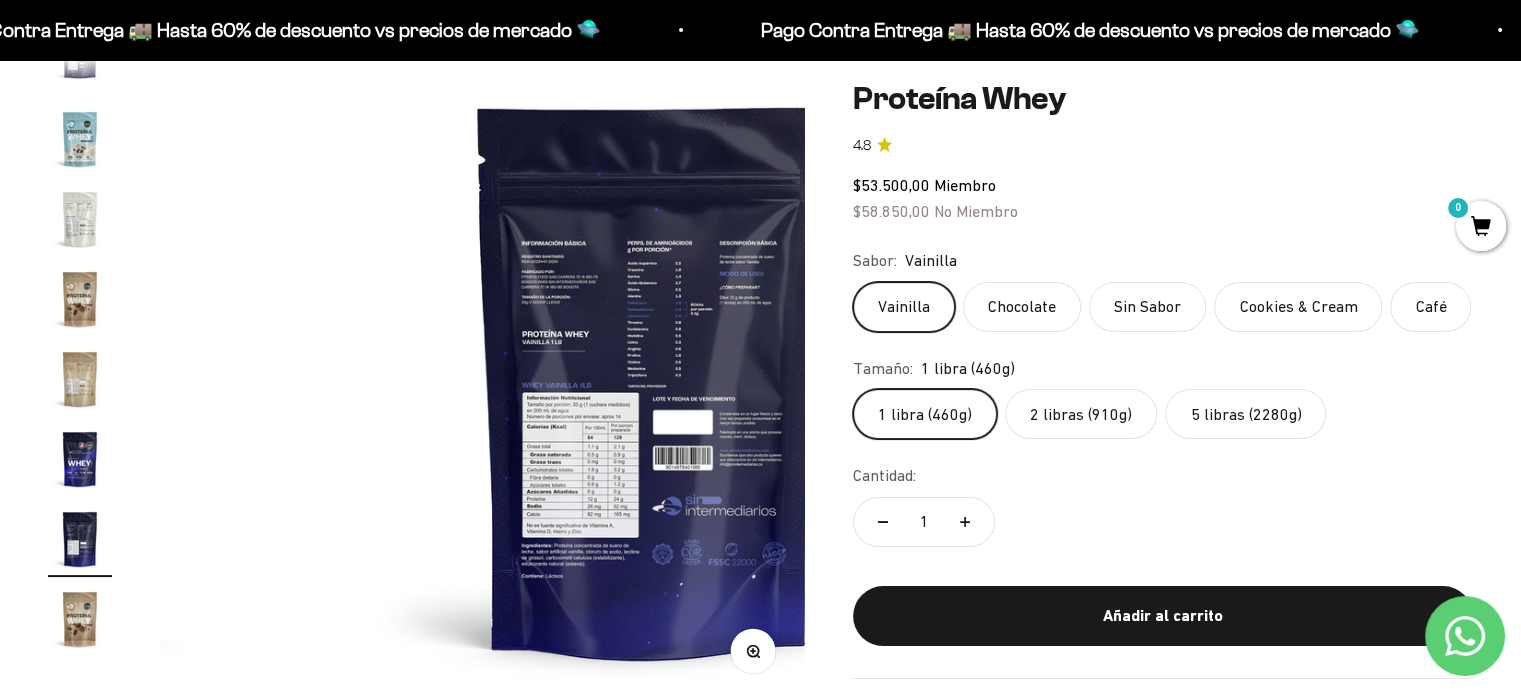 scroll, scrollTop: 0, scrollLeft: 11376, axis: horizontal 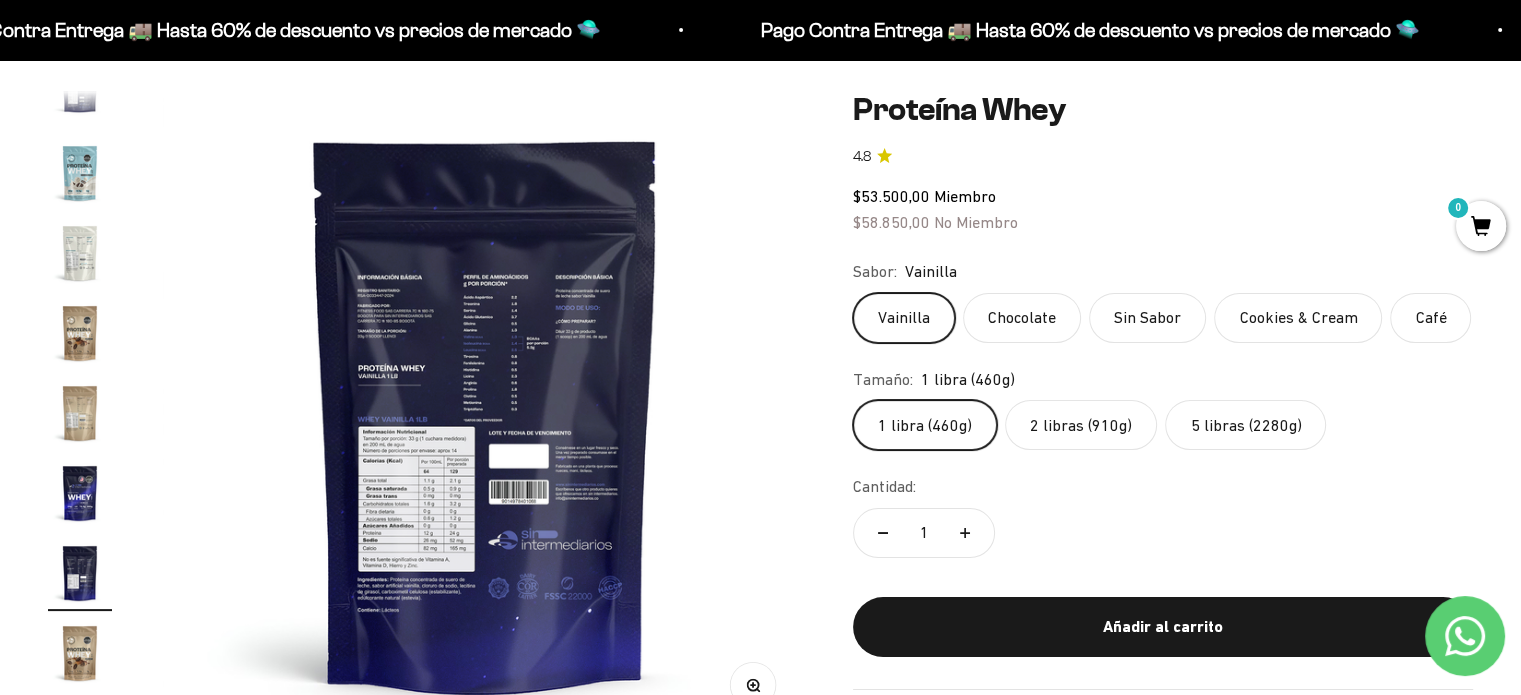 click on "Zoom" at bounding box center [753, 684] 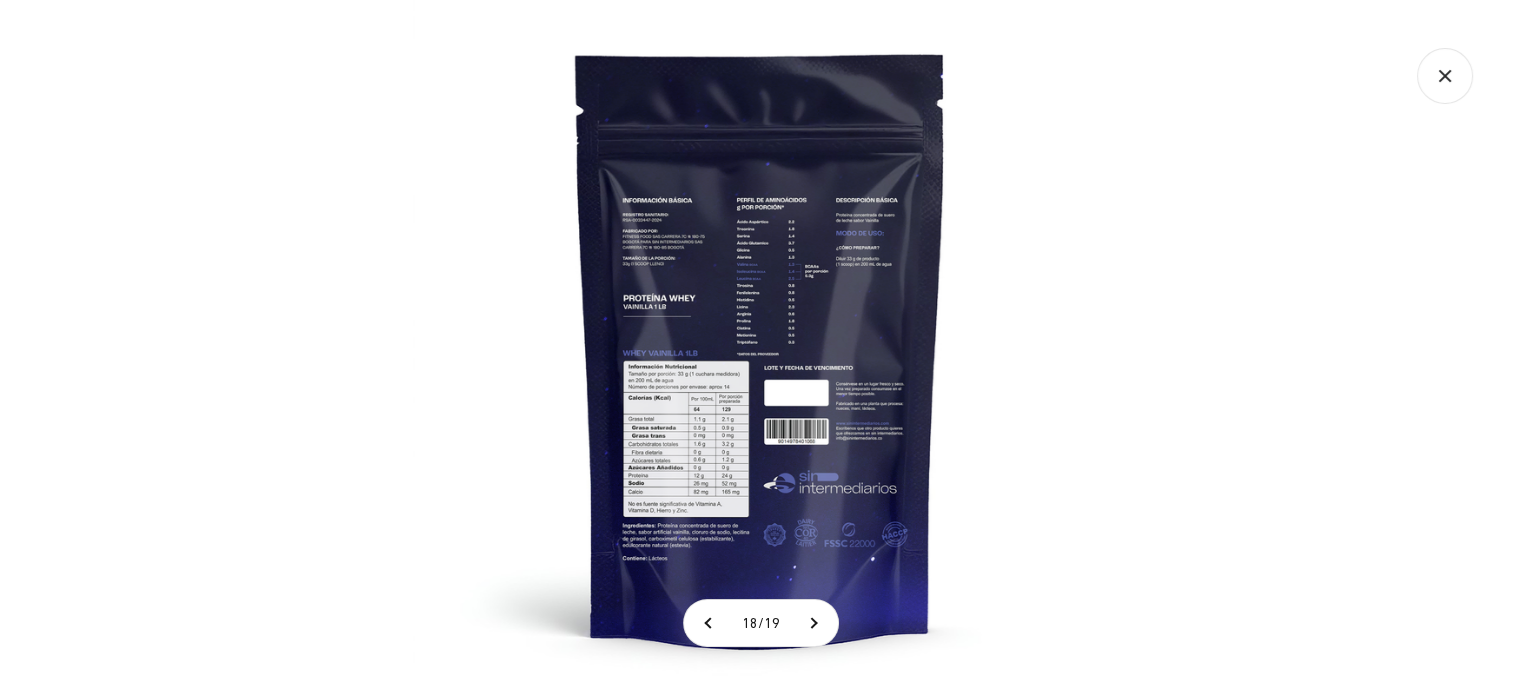 click at bounding box center (760, 347) 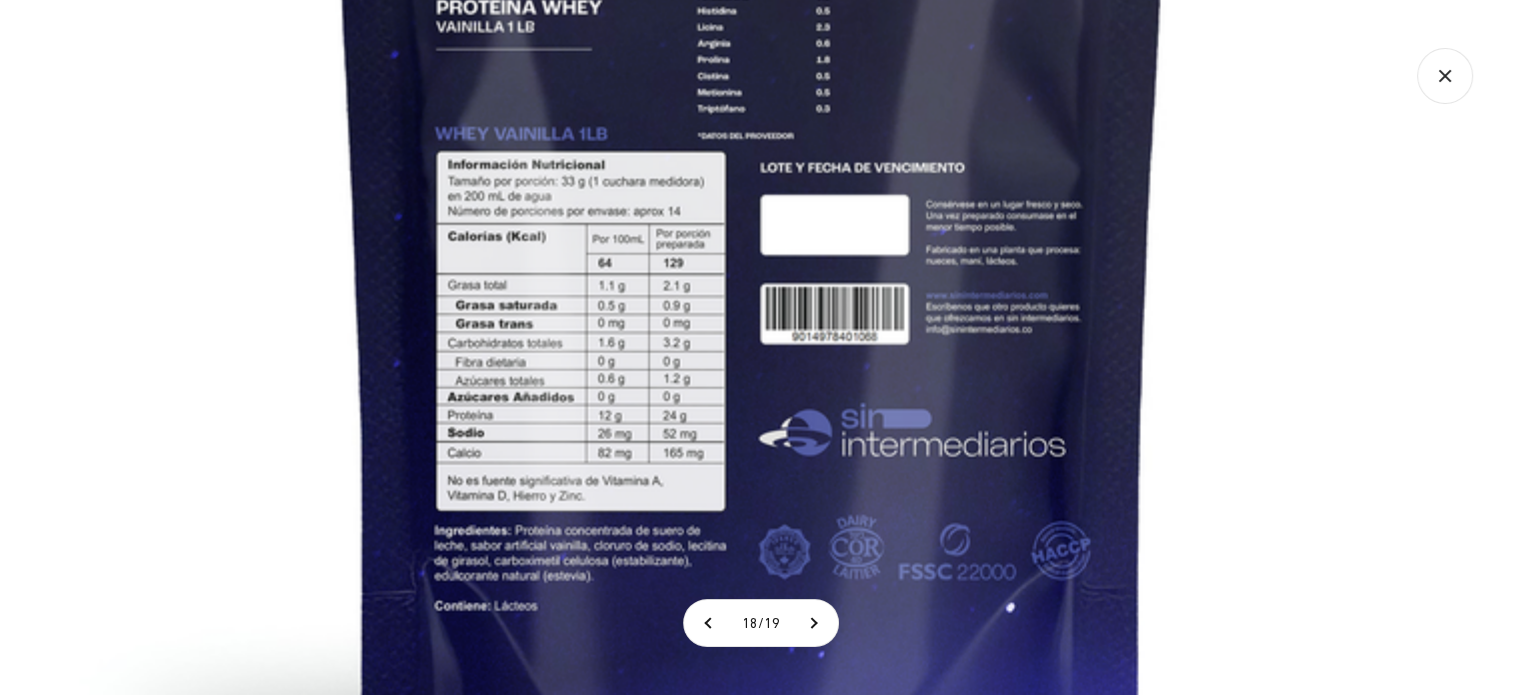 click 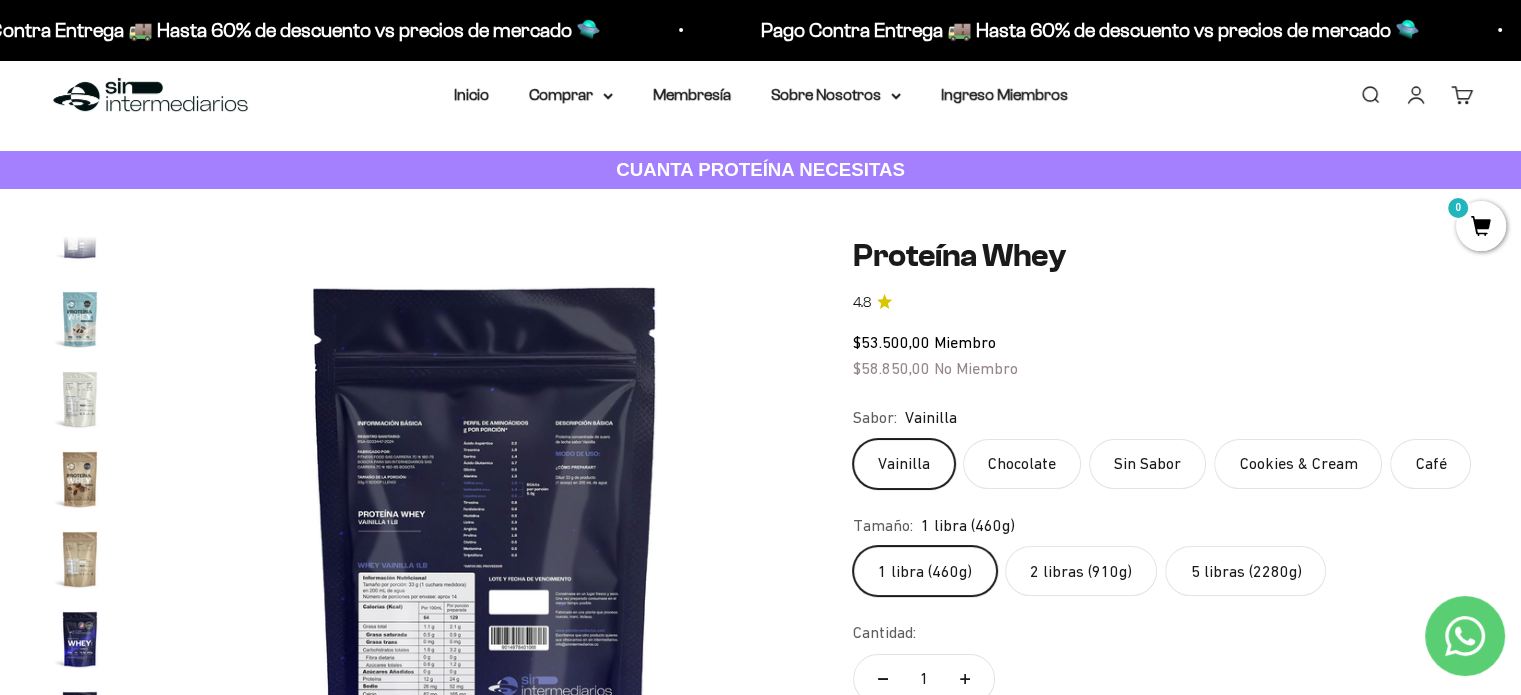 scroll, scrollTop: 0, scrollLeft: 0, axis: both 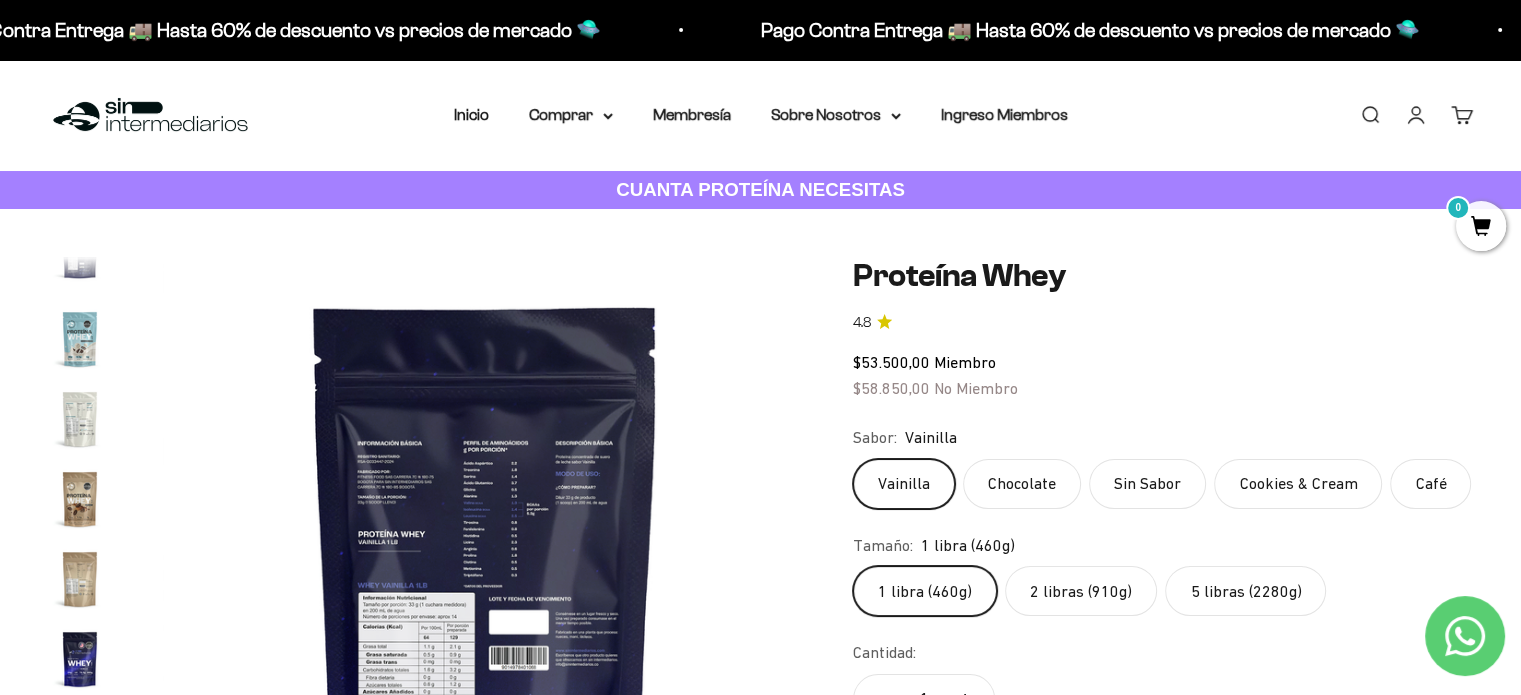 click on "Pago Contra Entrega 🚚 Hasta 60% de descuento vs precios de mercado 🛸" at bounding box center [1075, 30] 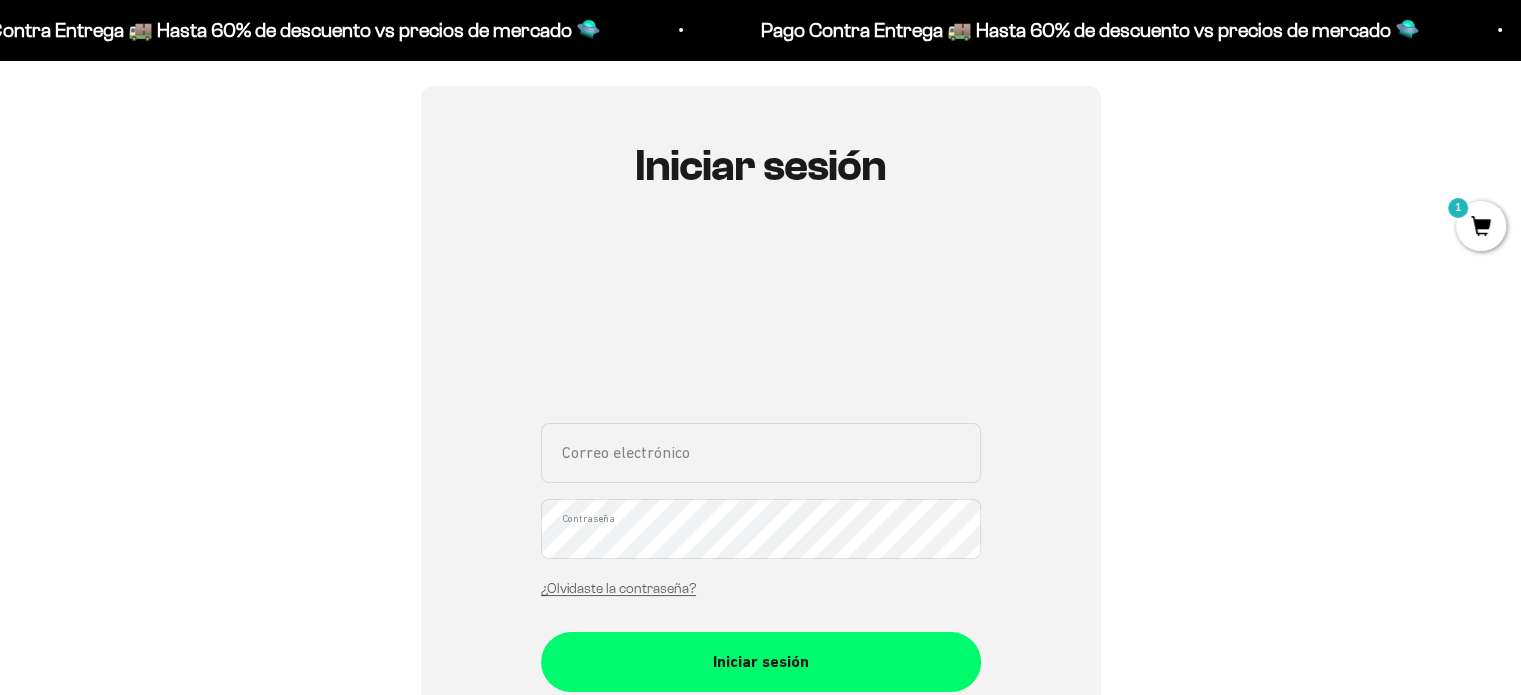 scroll, scrollTop: 166, scrollLeft: 0, axis: vertical 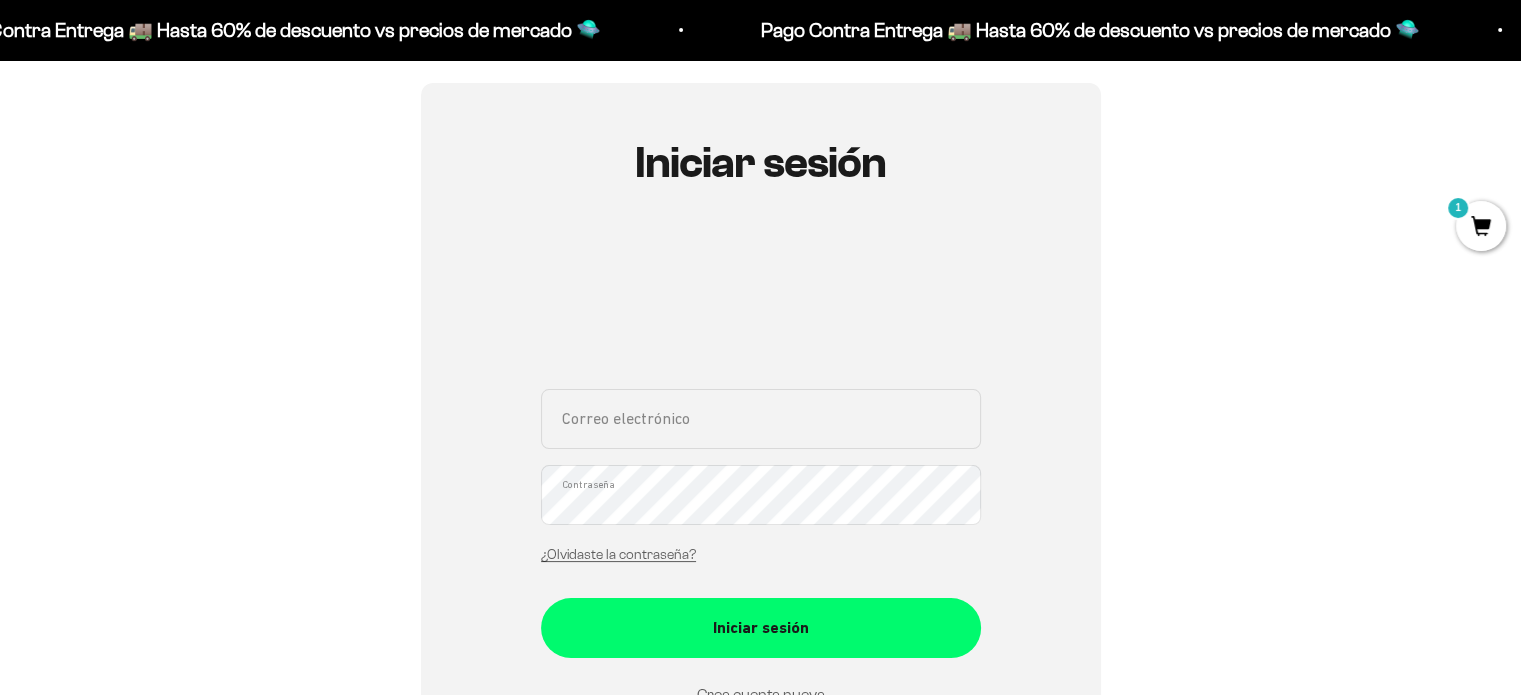 click on "Correo electrónico" at bounding box center (761, 419) 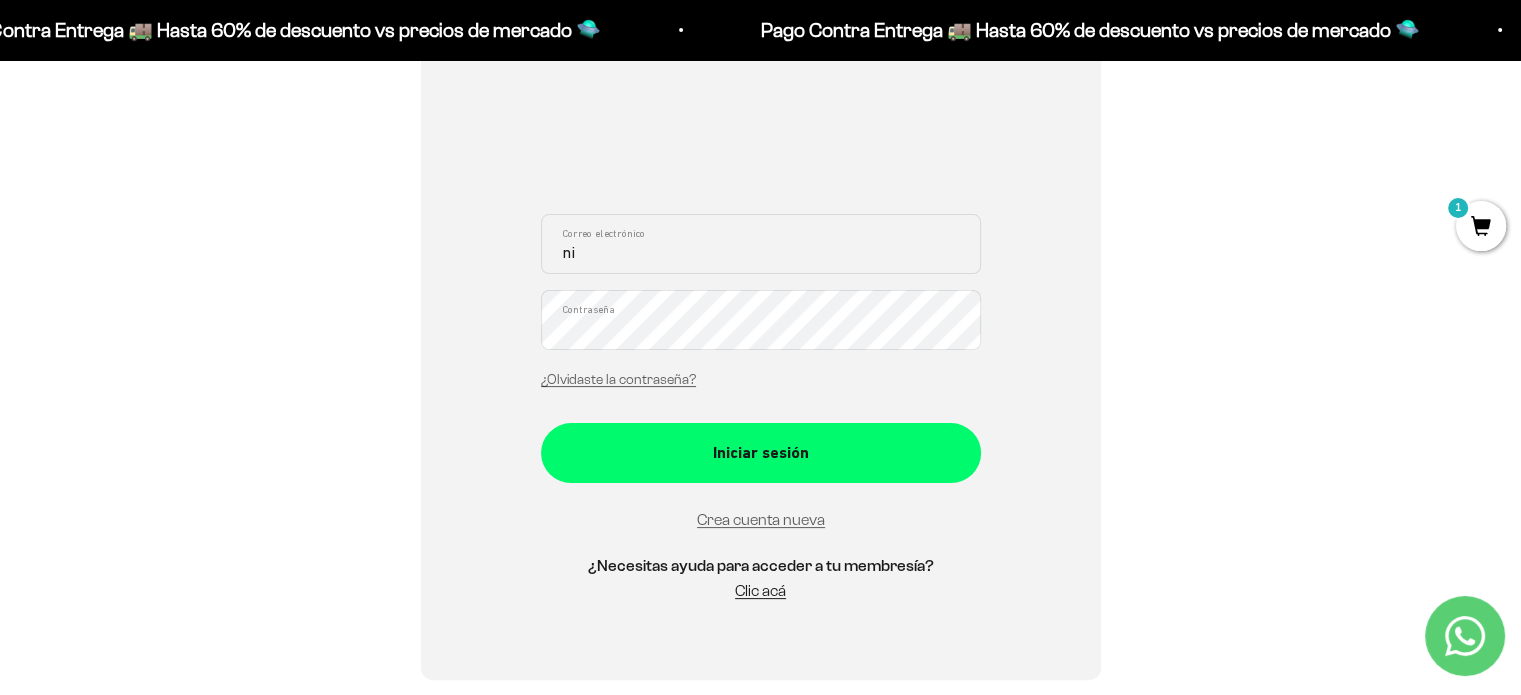 scroll, scrollTop: 366, scrollLeft: 0, axis: vertical 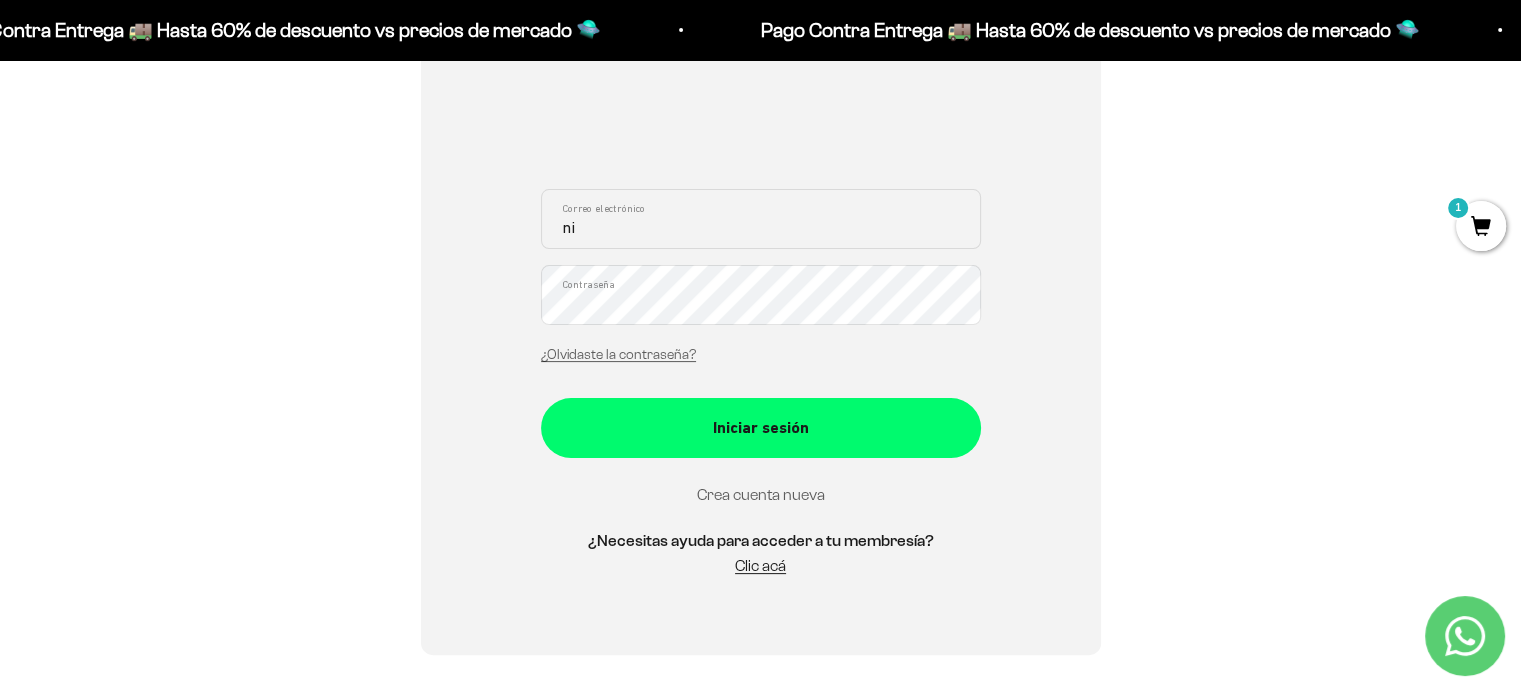 type on "ni" 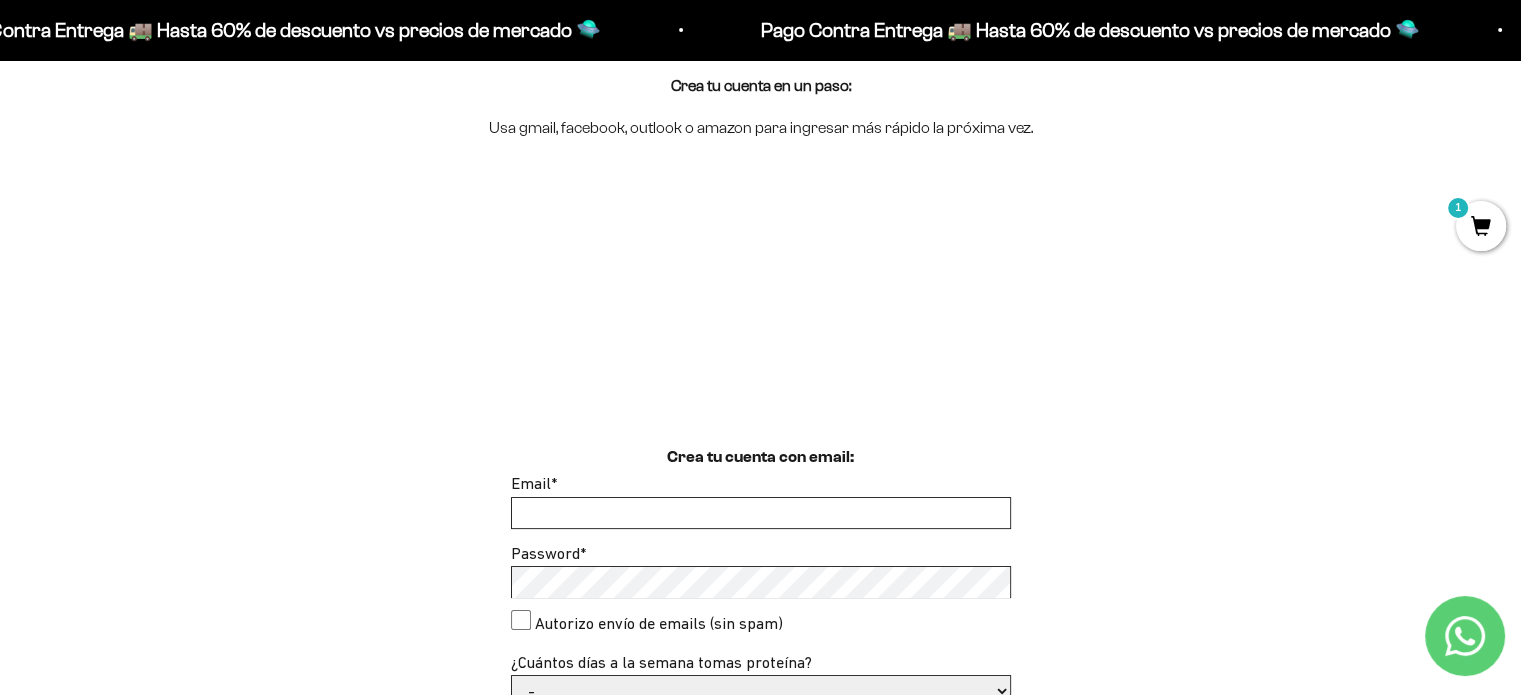 scroll, scrollTop: 333, scrollLeft: 0, axis: vertical 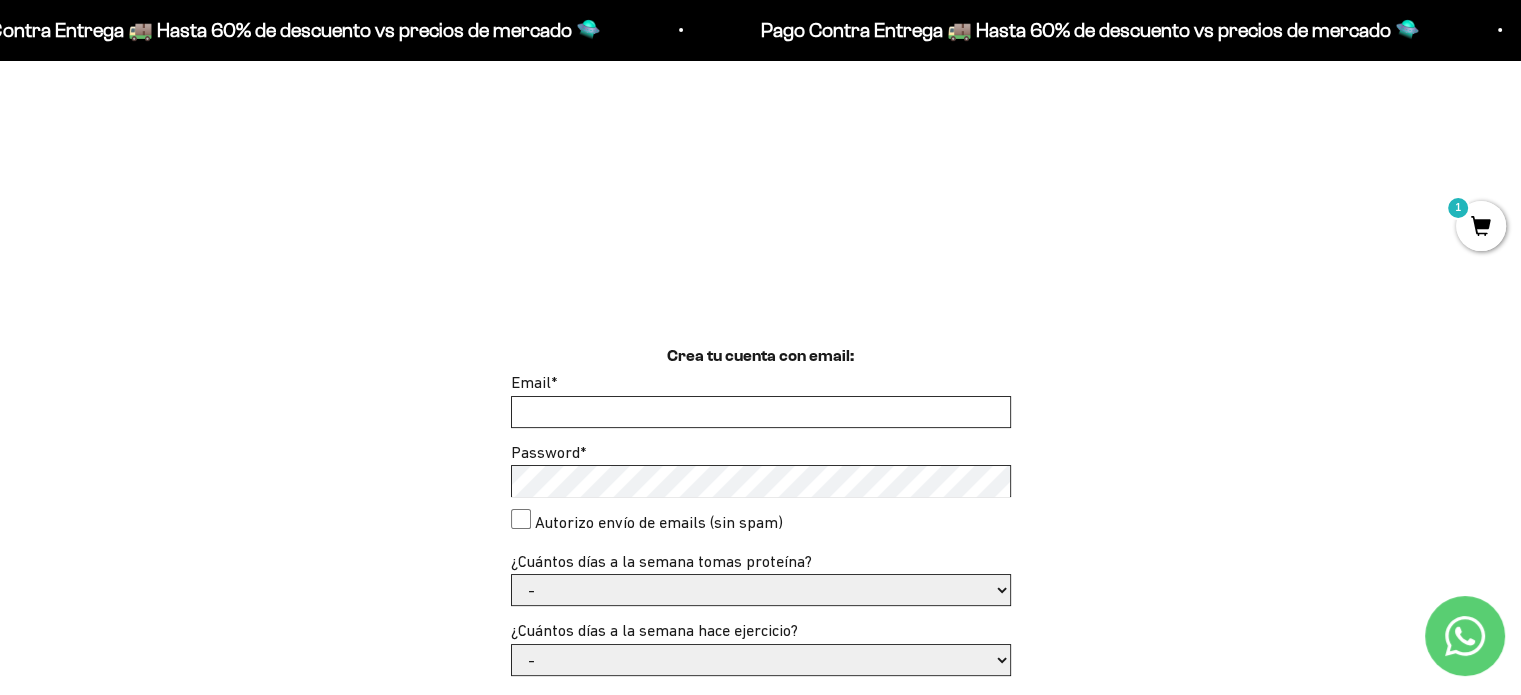 click on "Email
*" at bounding box center [761, 412] 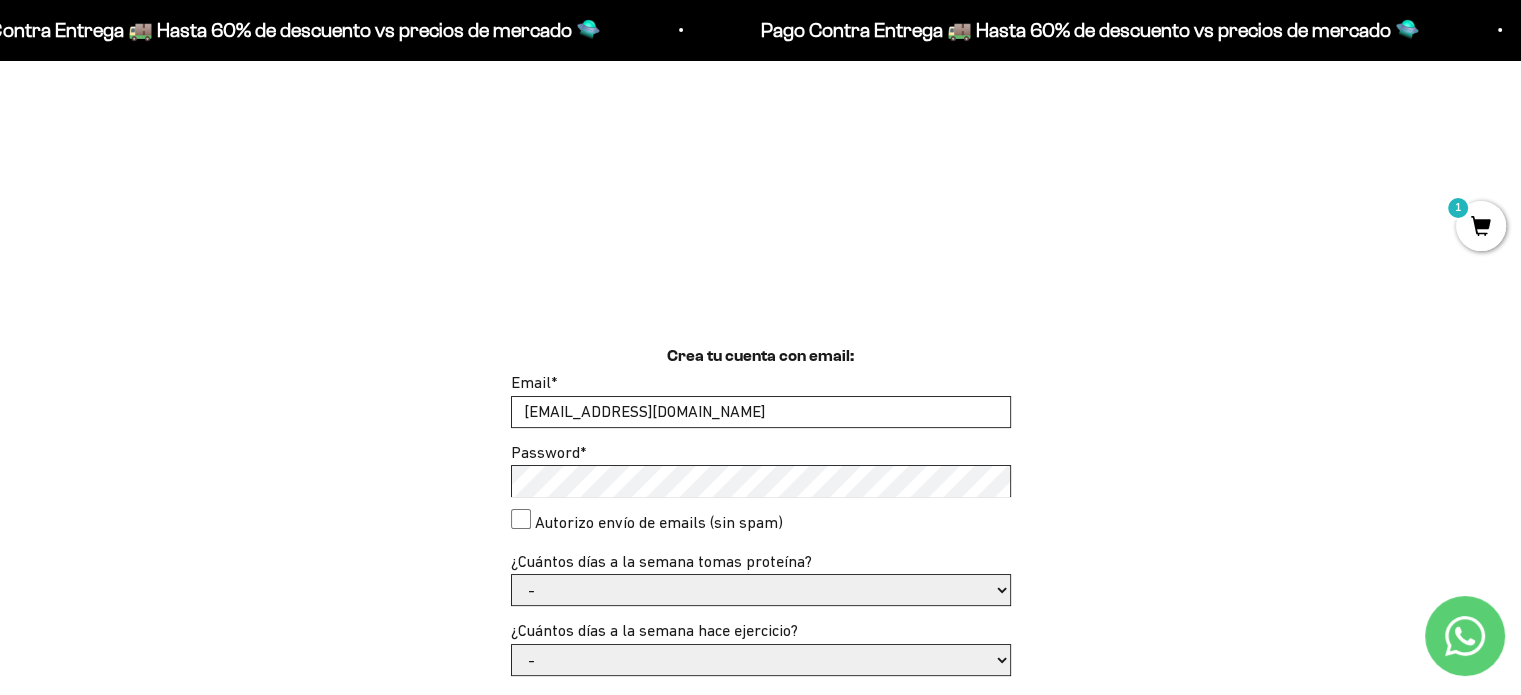 type on "[EMAIL_ADDRESS][DOMAIN_NAME]" 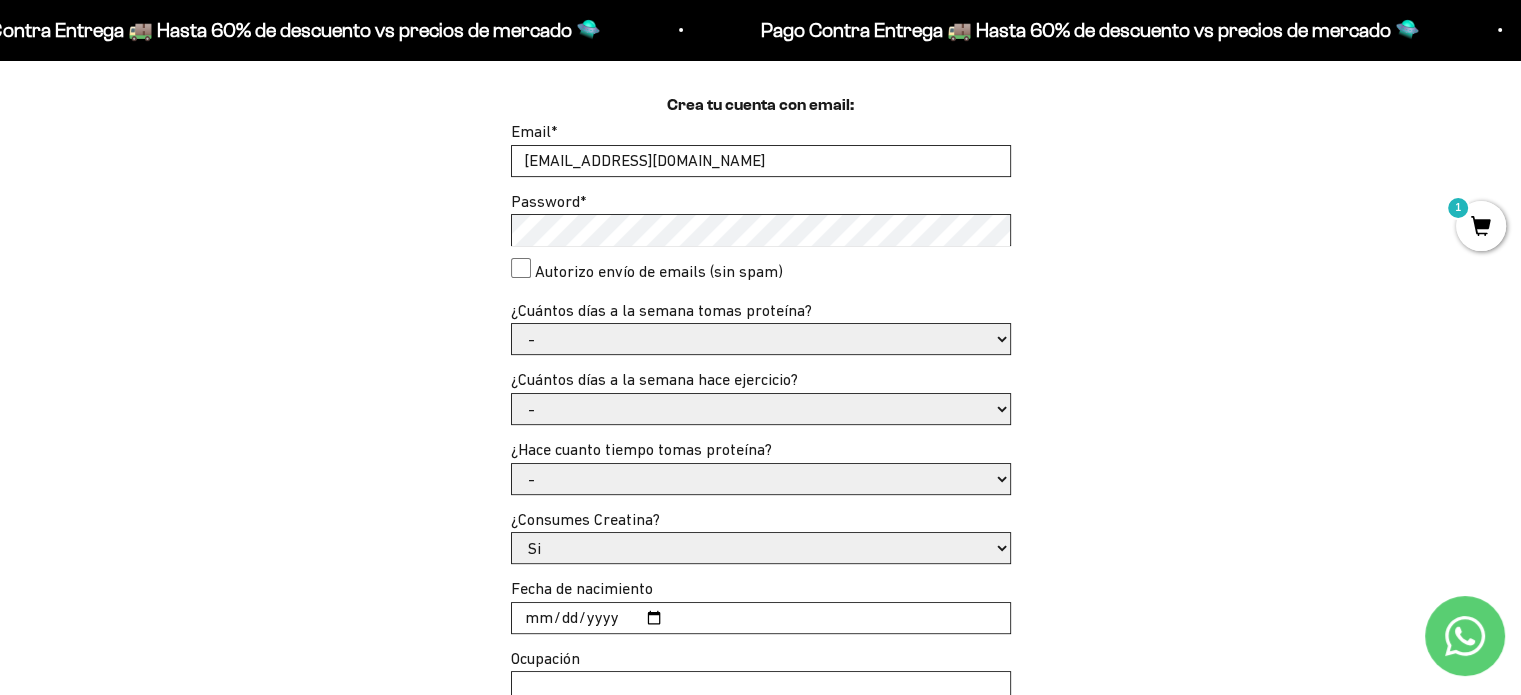 scroll, scrollTop: 633, scrollLeft: 0, axis: vertical 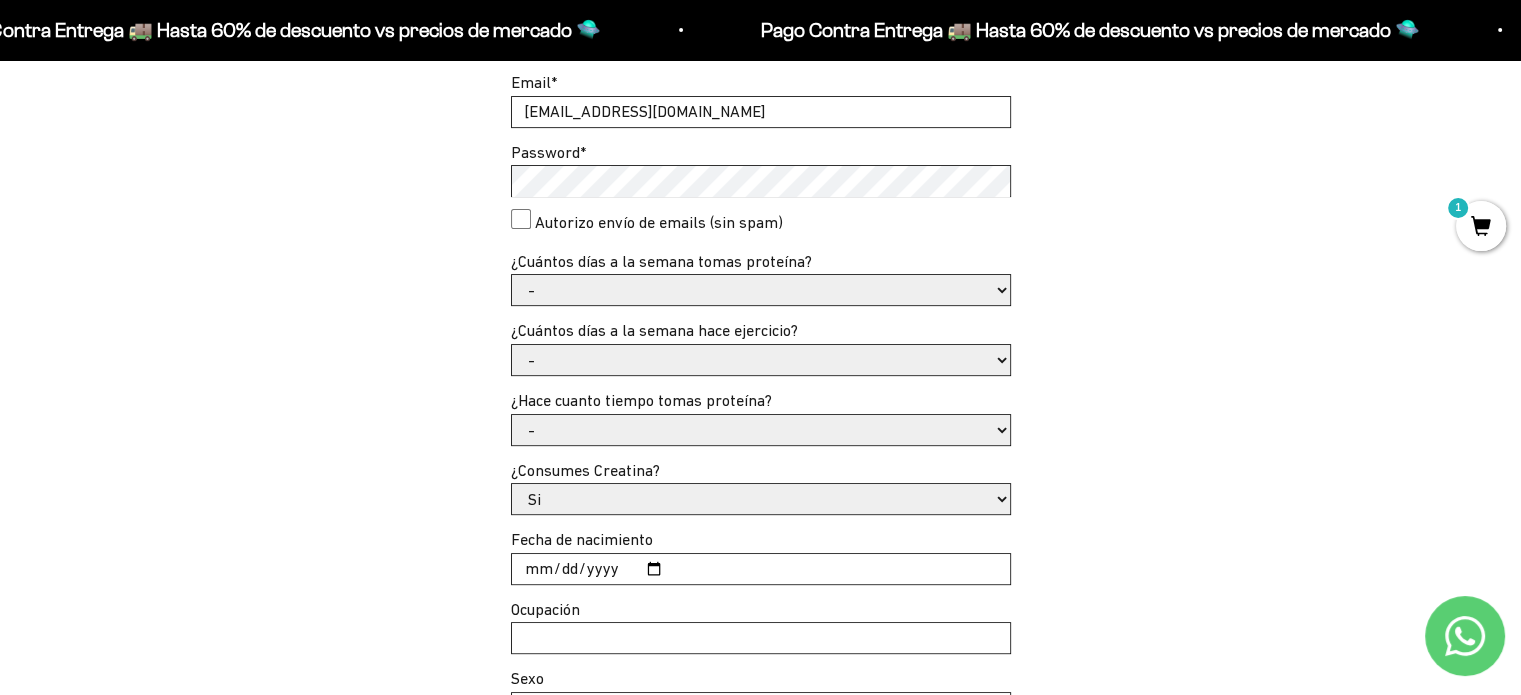 click on "Autorizo envío de emails (sin spam)" at bounding box center [521, 219] 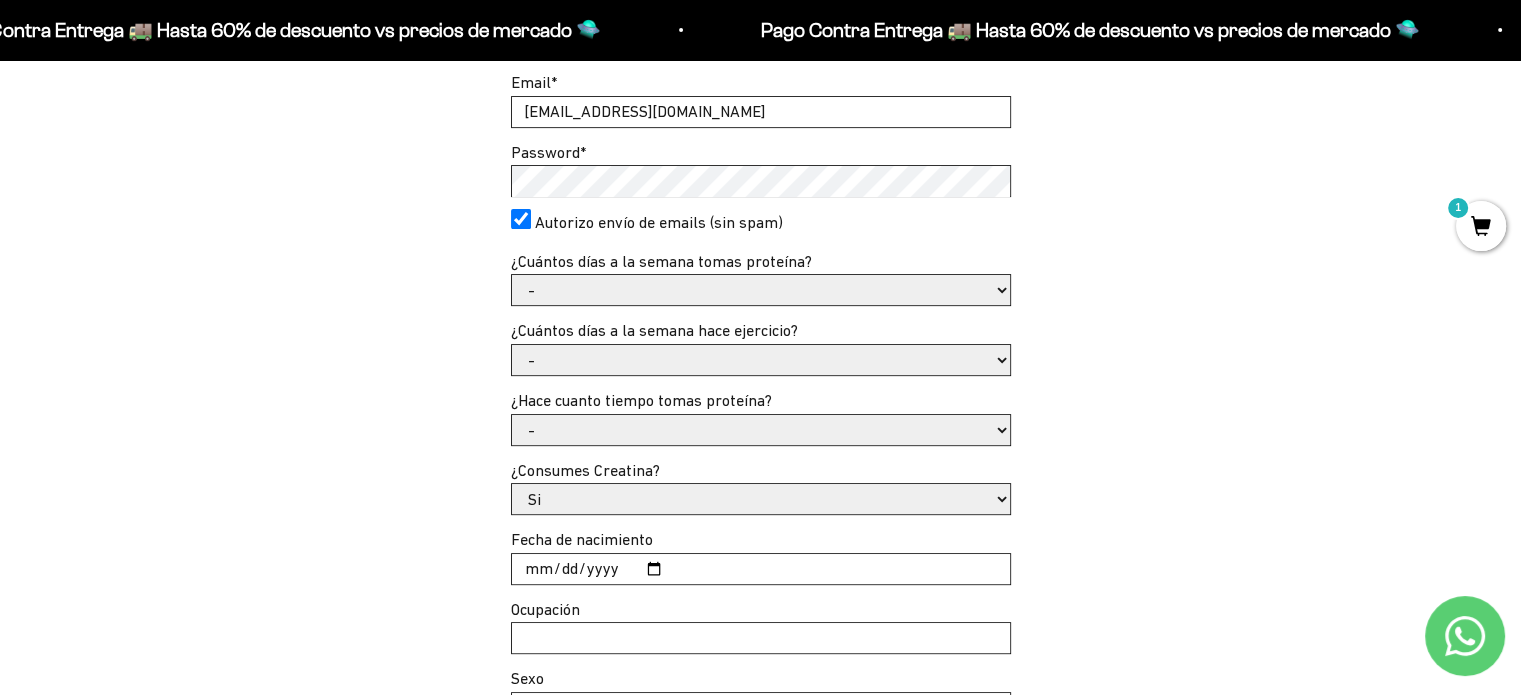 click on "-
1 o 2
3 a 5
6 o 7" at bounding box center [761, 290] 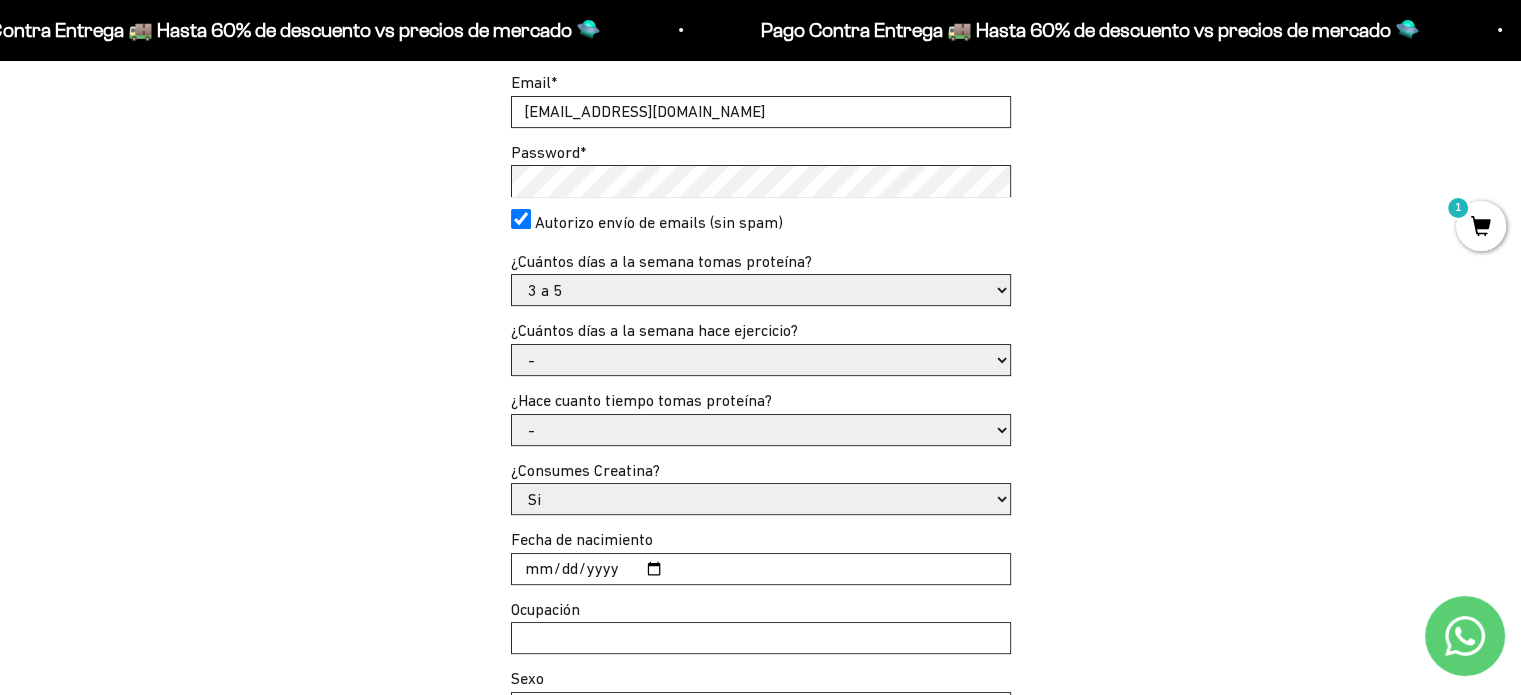 click on "-
1 o 2
3 a 5
6 o 7" at bounding box center [761, 290] 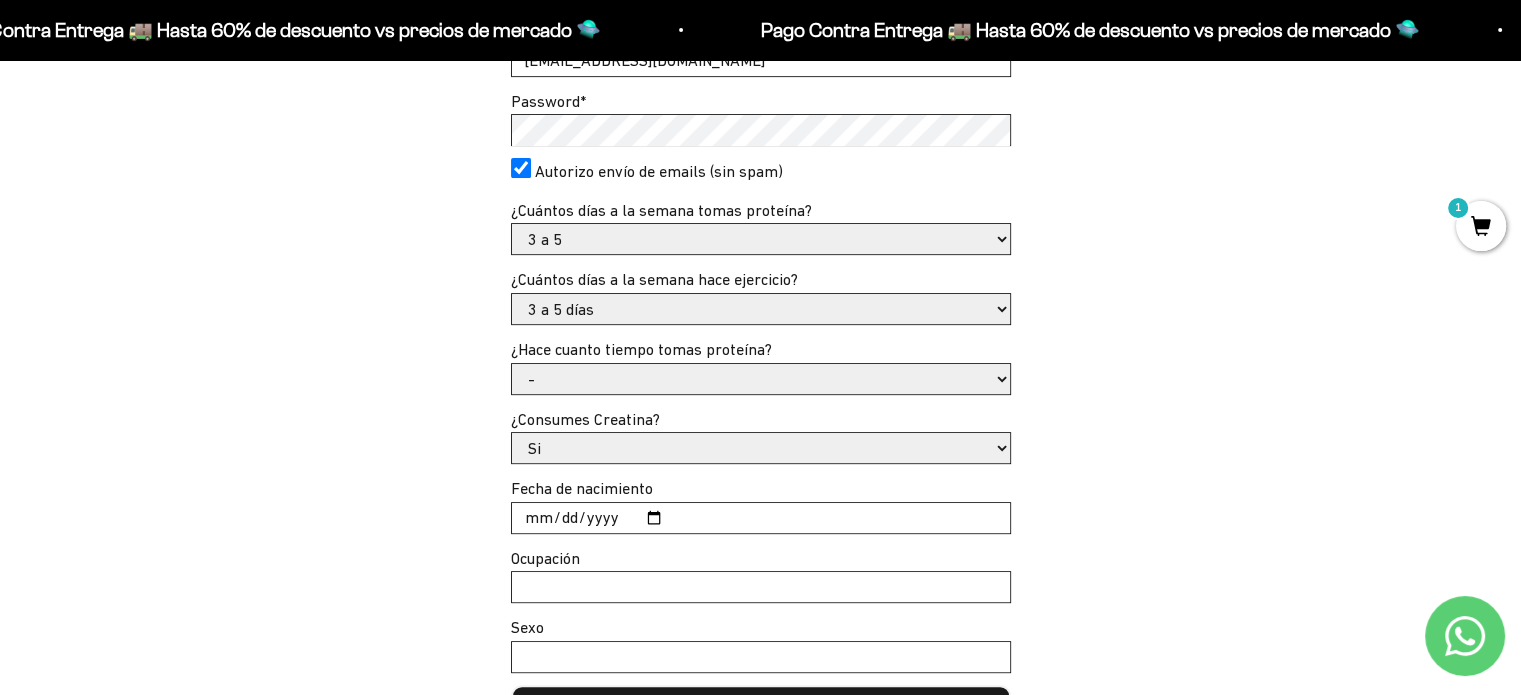 scroll, scrollTop: 800, scrollLeft: 0, axis: vertical 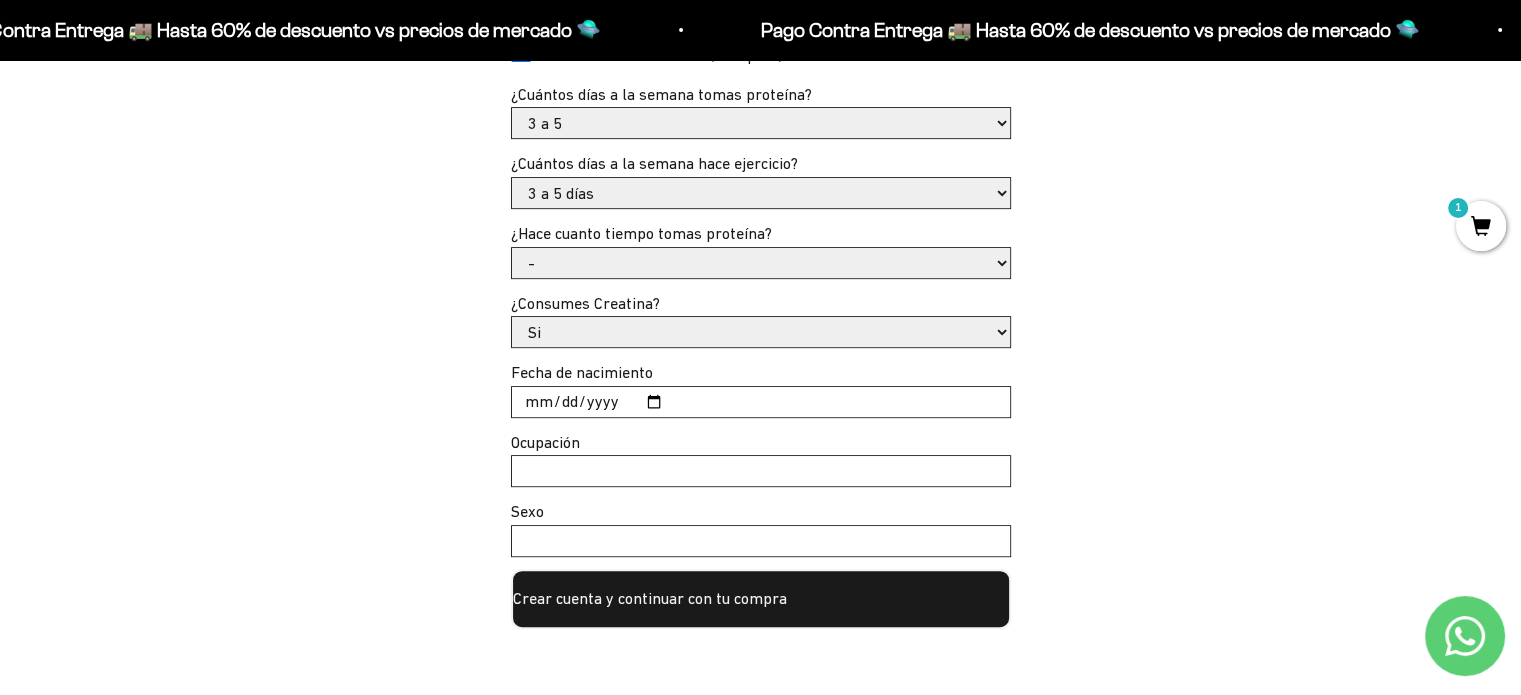 click on "-
Apenas estoy empezando
Menos de 6 meses
Hace más de 6 meses
Hace más de un año" at bounding box center [761, 263] 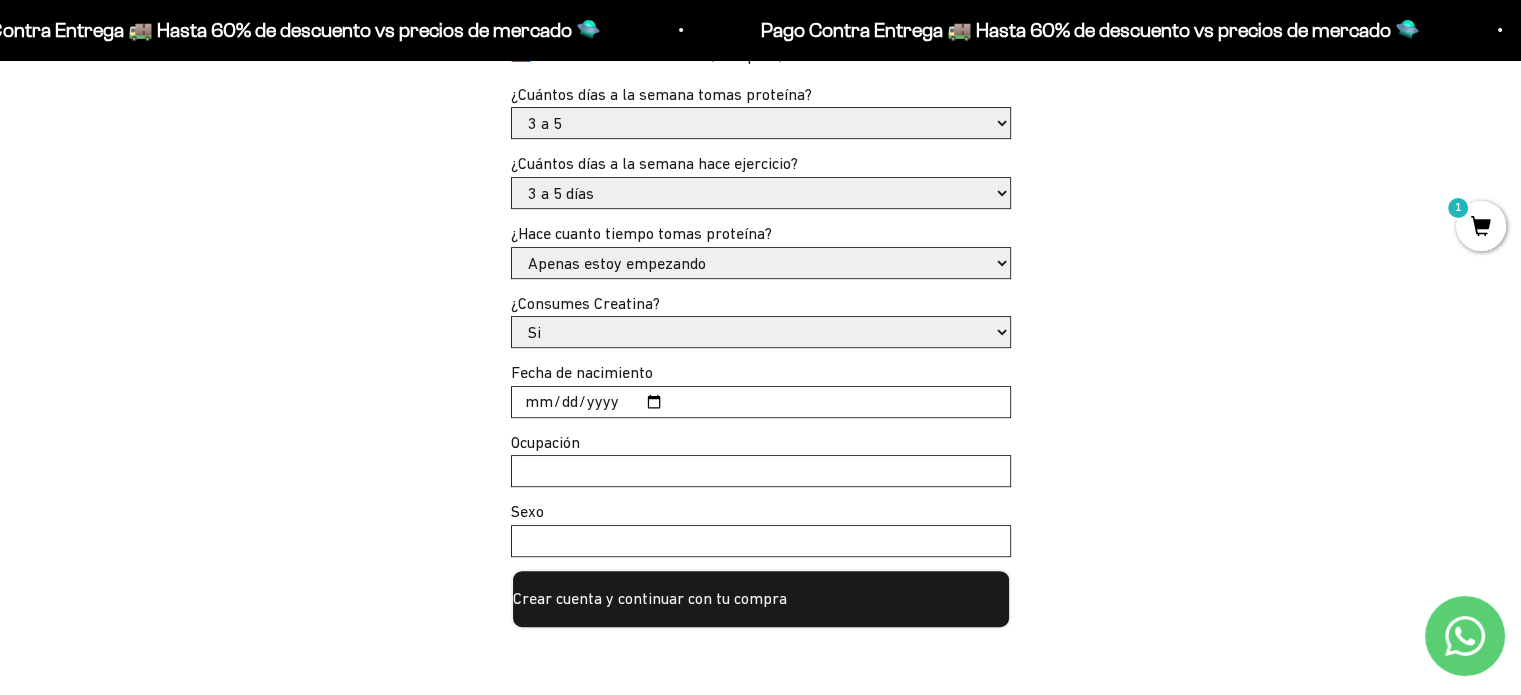 click on "Si
No" at bounding box center (761, 332) 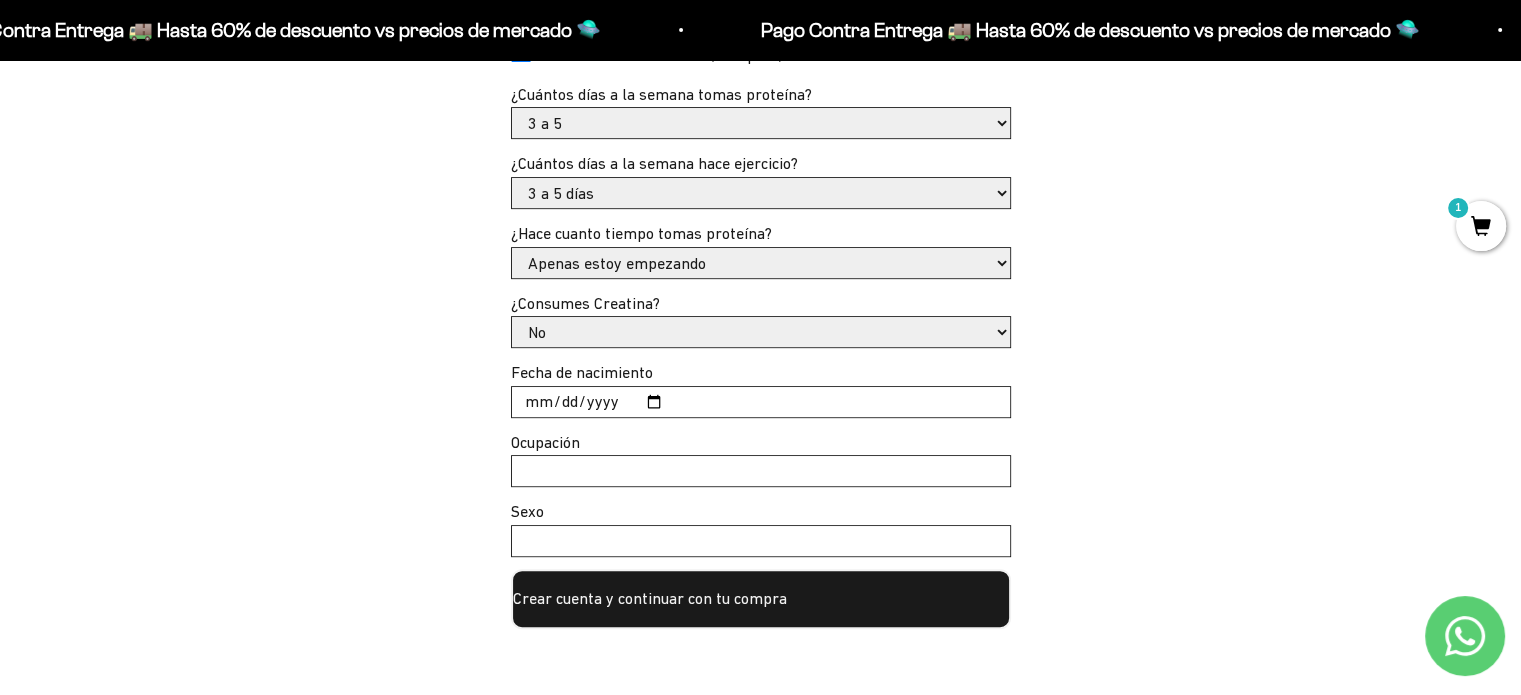 click on "Fecha de nacimiento" at bounding box center [761, 402] 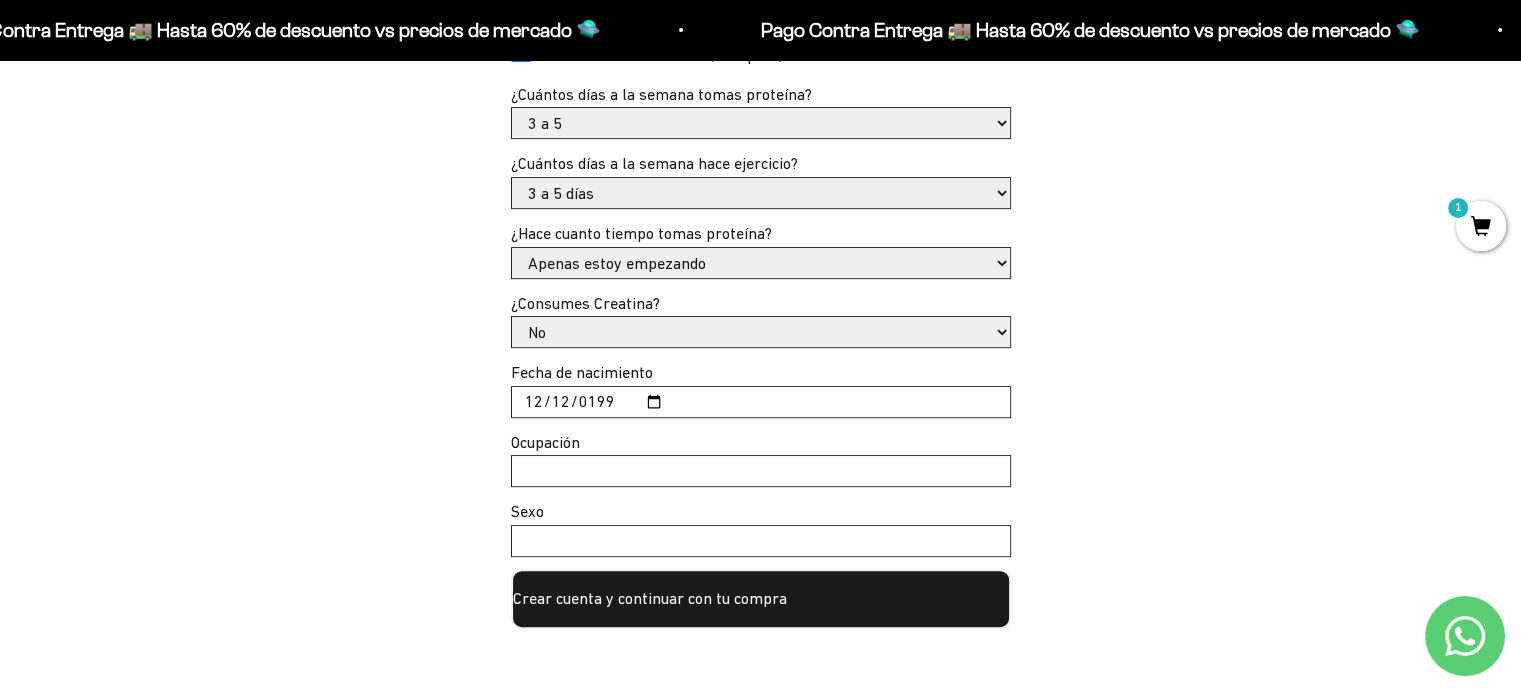 type on "[DATE]" 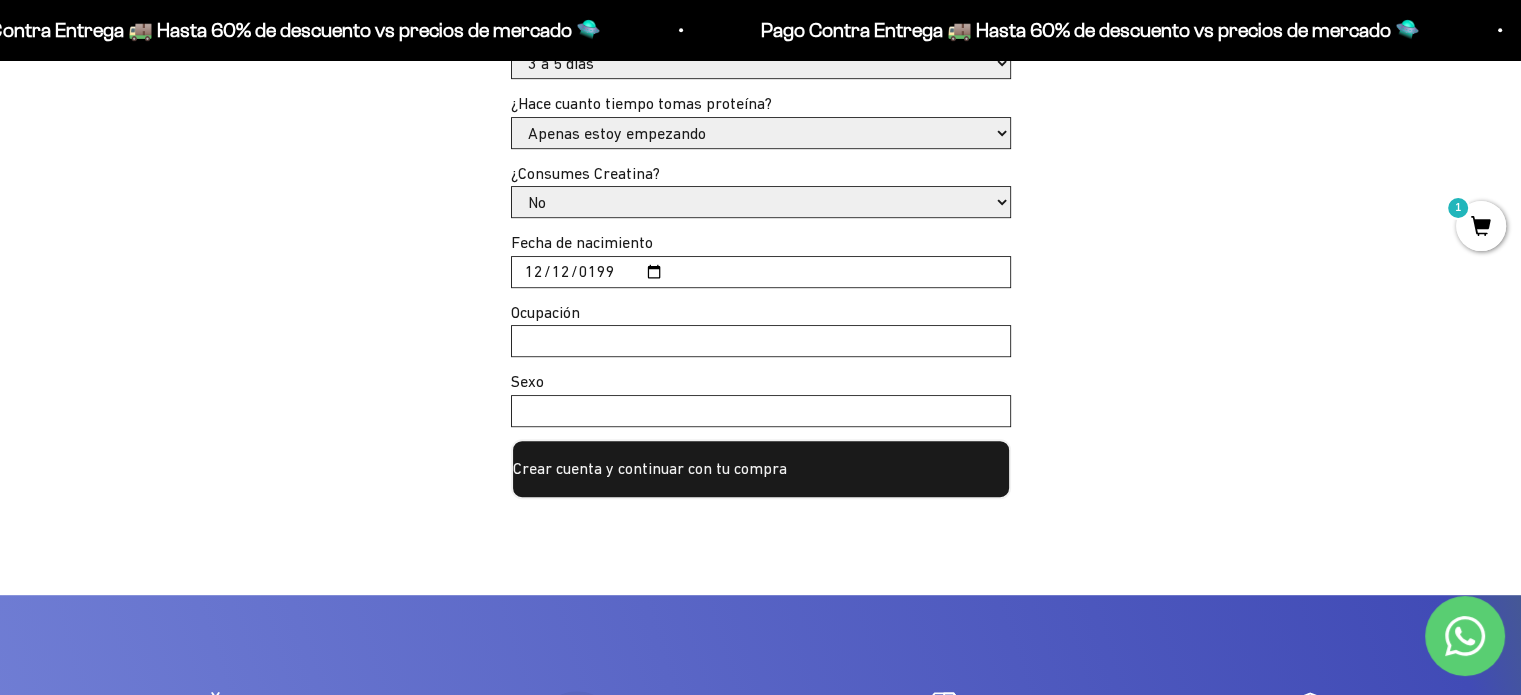 scroll, scrollTop: 933, scrollLeft: 0, axis: vertical 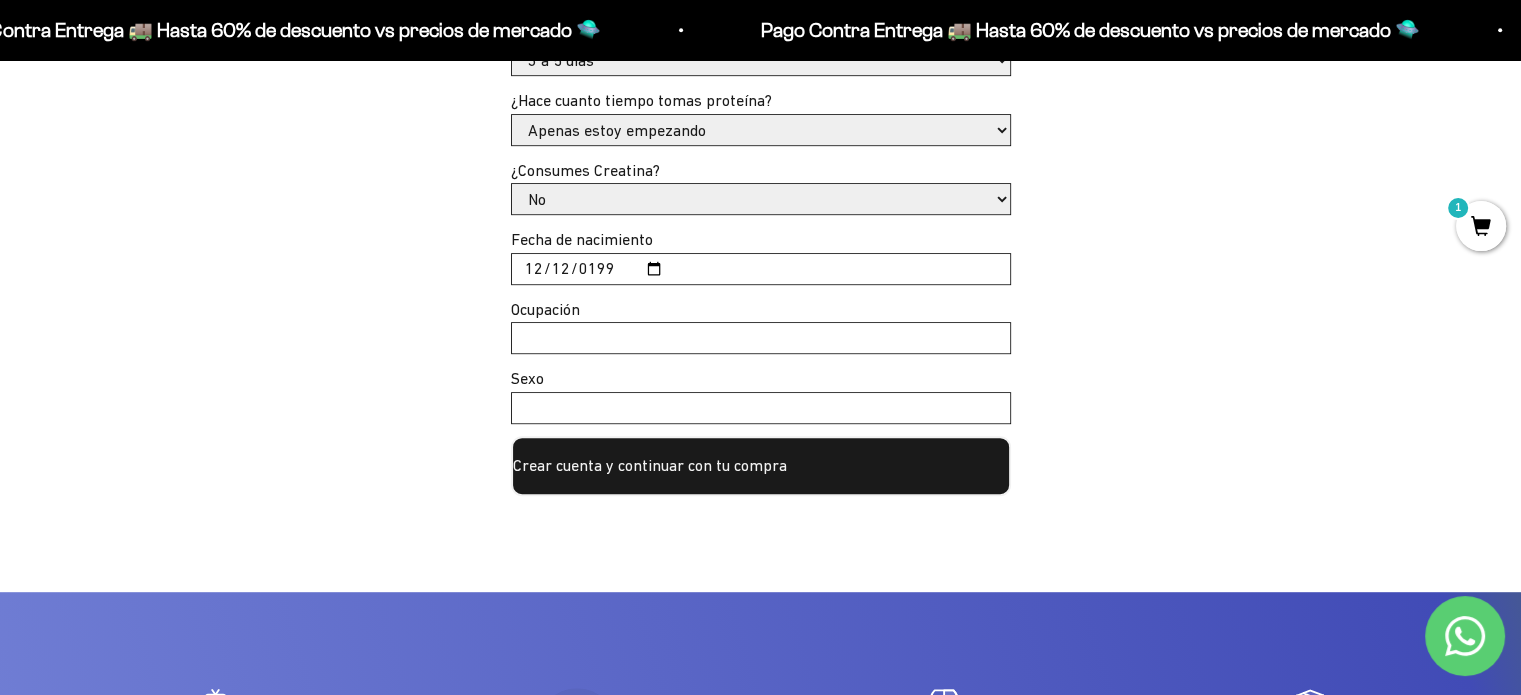 click on "Ocupación" at bounding box center (761, 338) 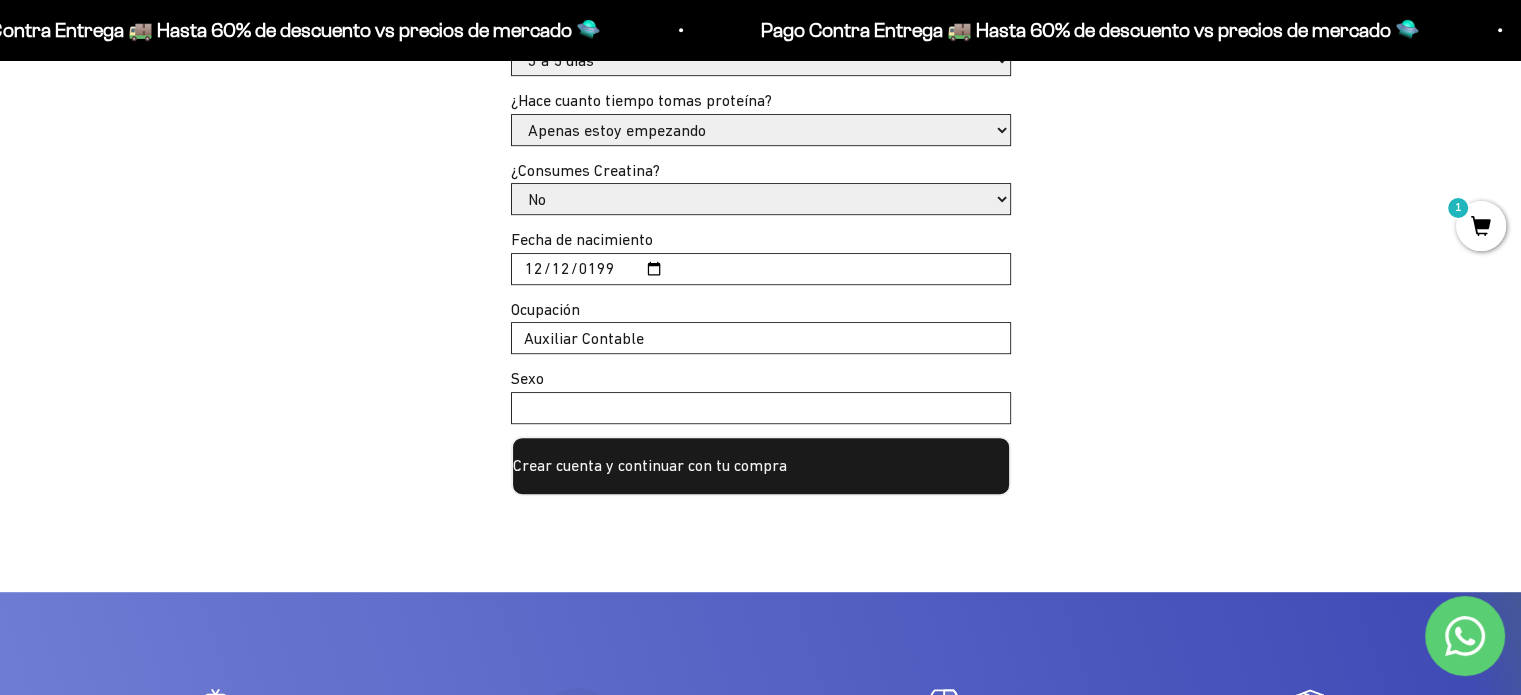 type on "Auxiliar Contable" 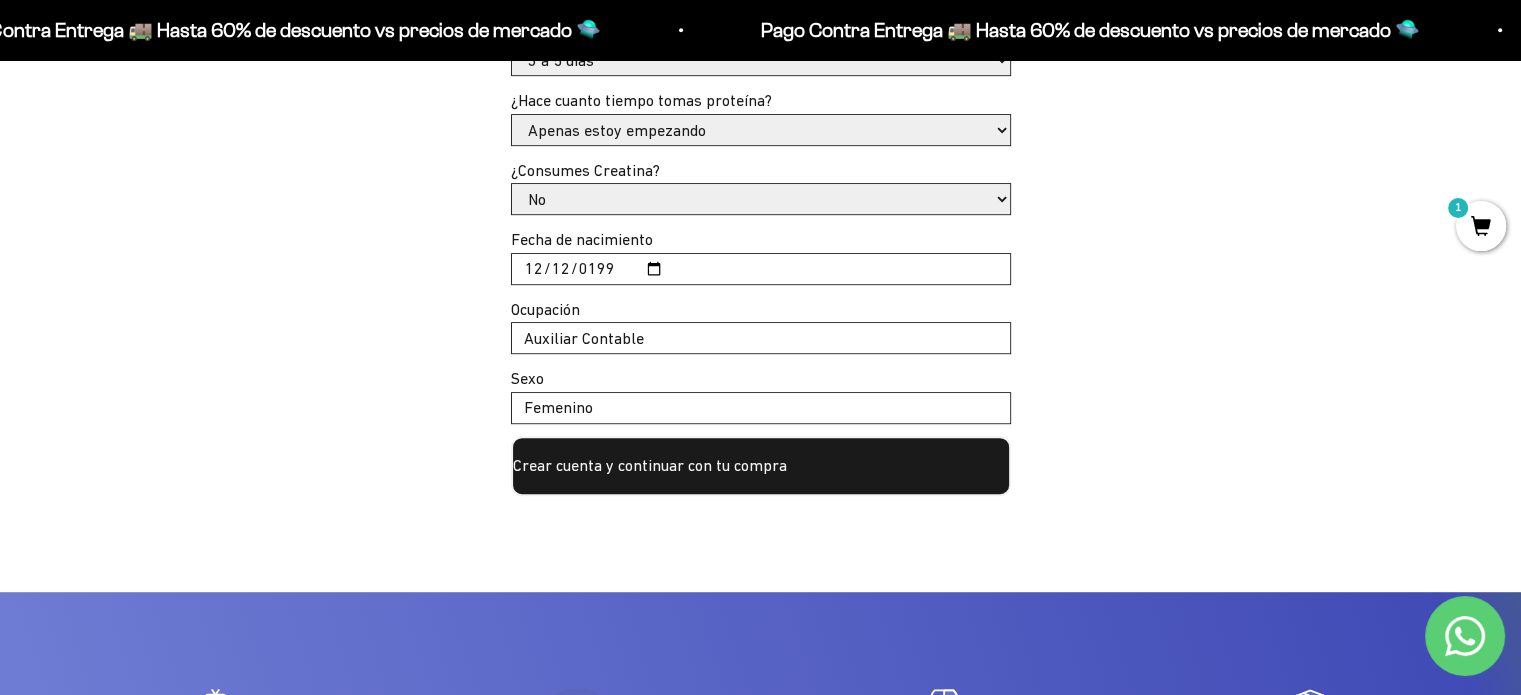 type on "Femenino" 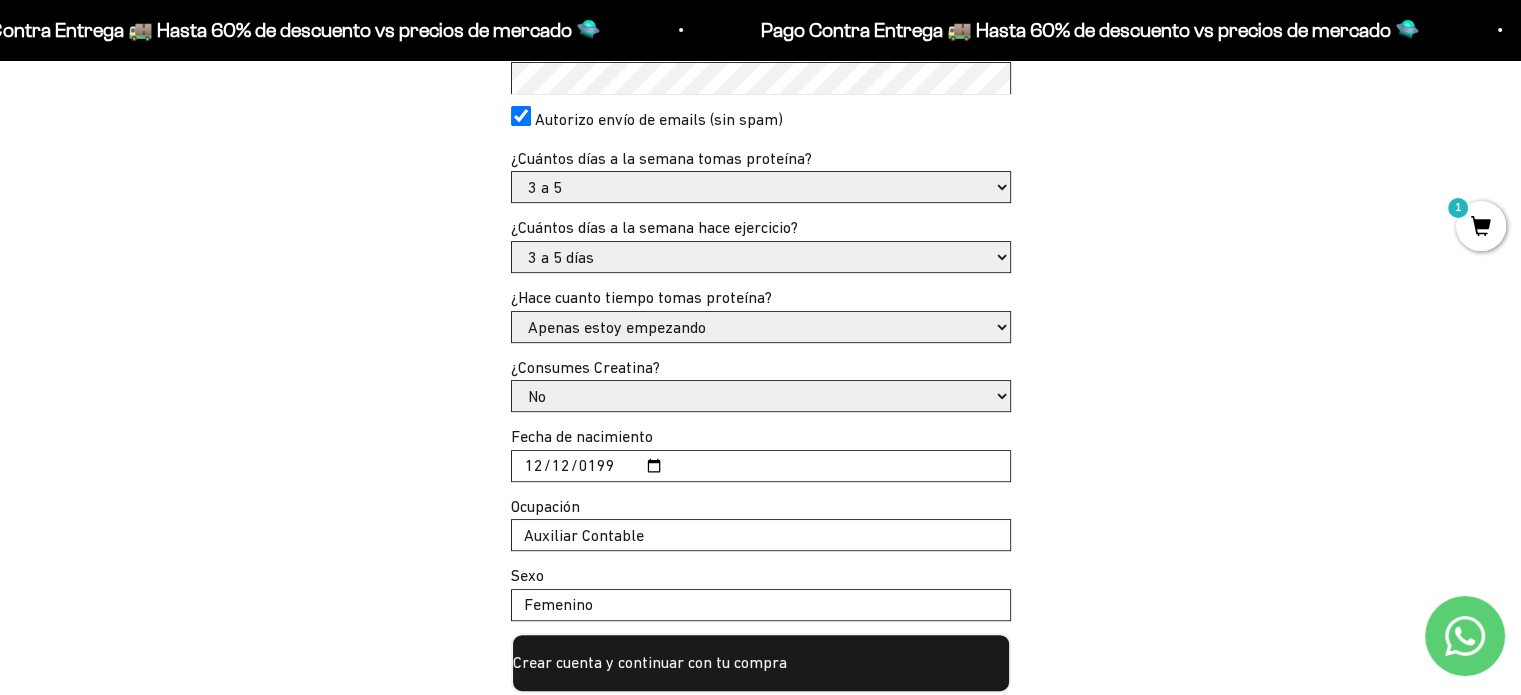scroll, scrollTop: 700, scrollLeft: 0, axis: vertical 